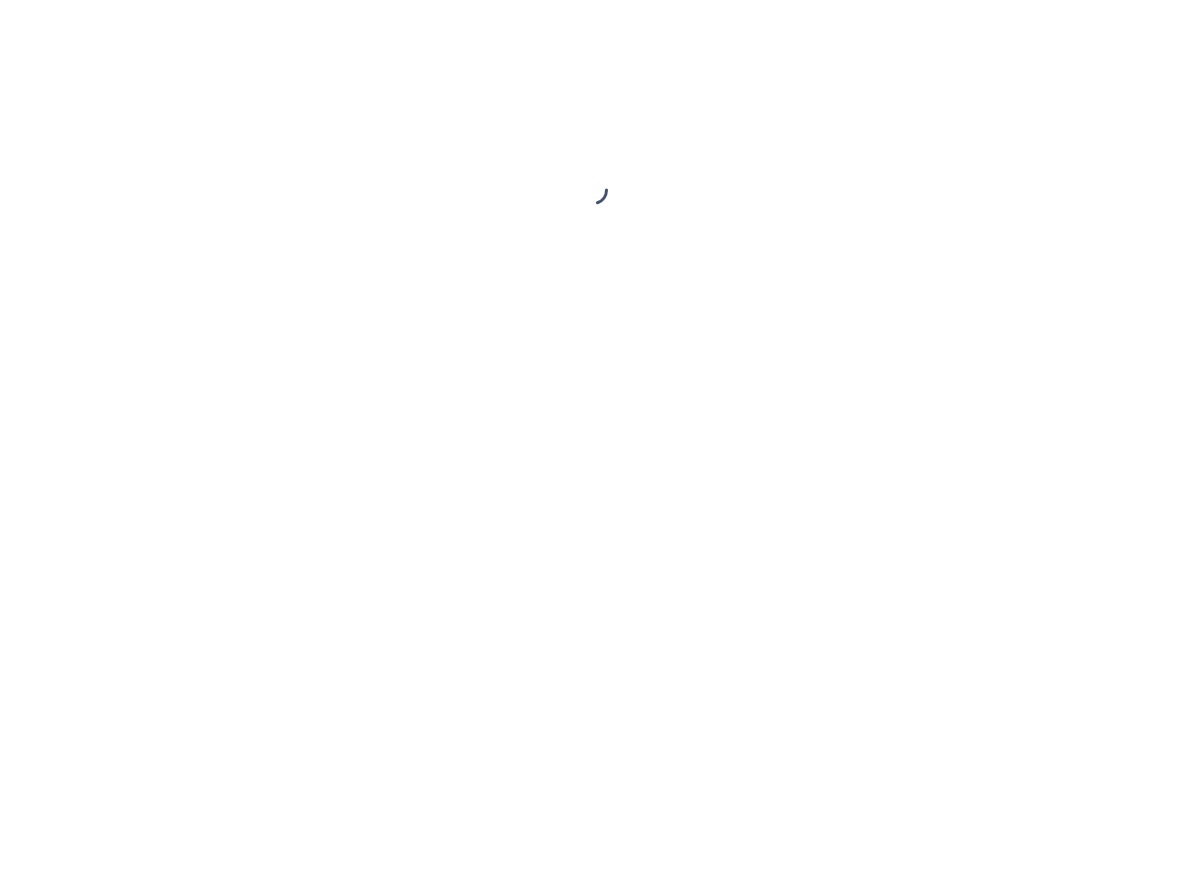 scroll, scrollTop: 0, scrollLeft: 0, axis: both 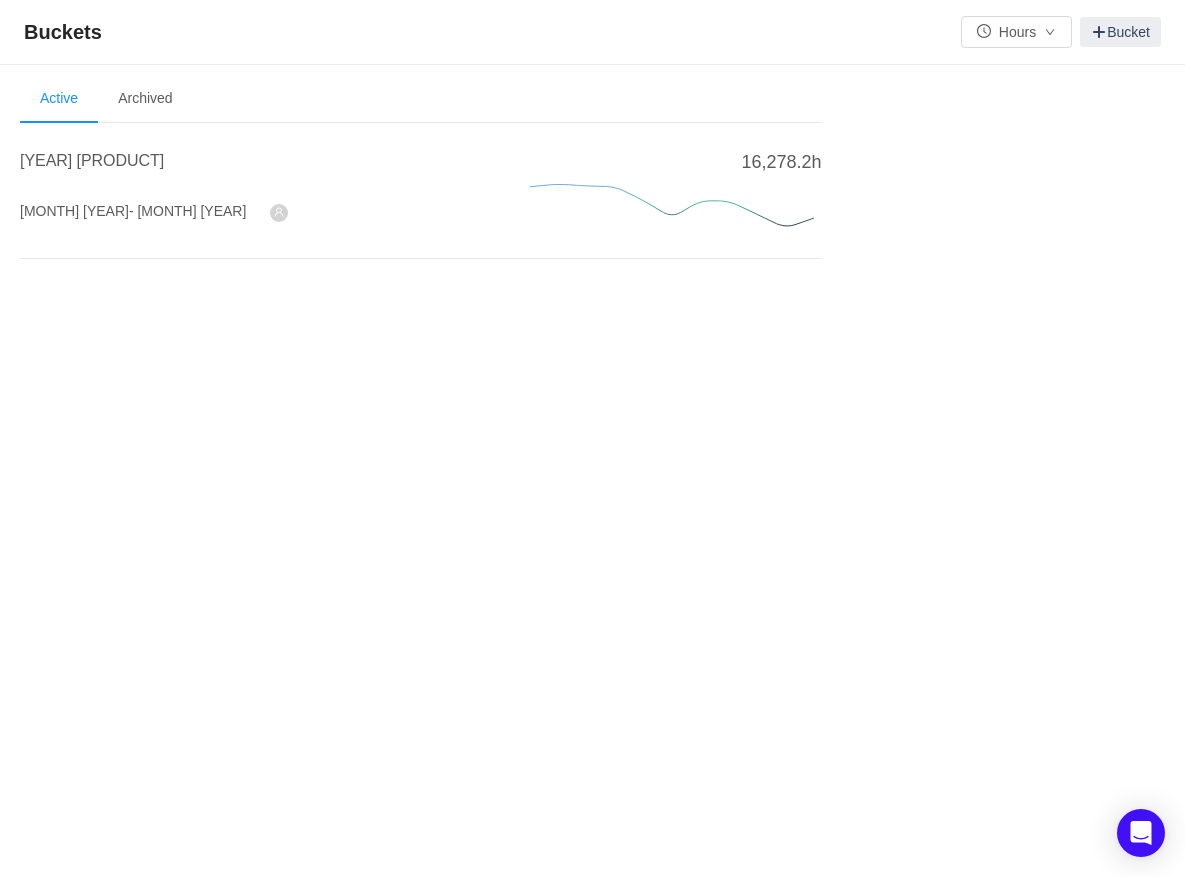 click on "16,278.2h" at bounding box center (781, 162) 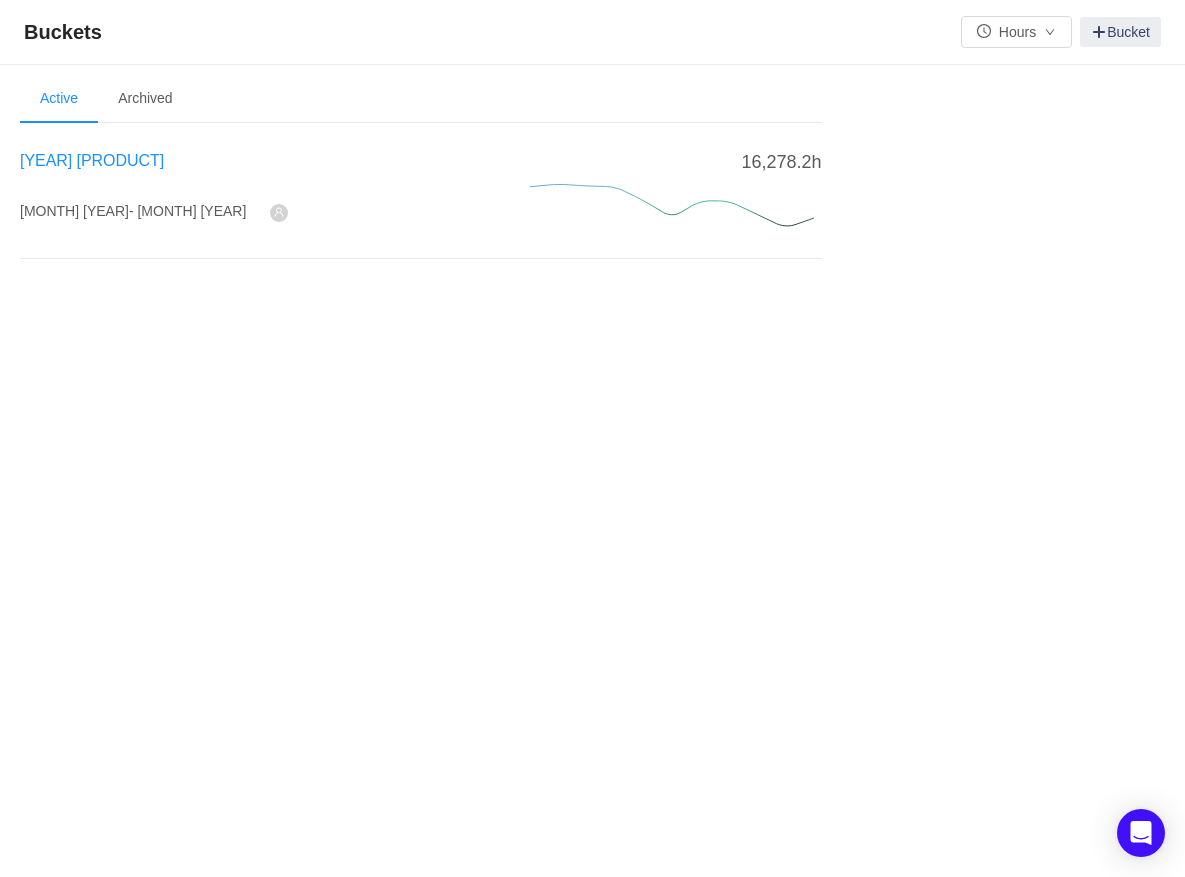 click on "[YEAR] [PRODUCT]" at bounding box center [92, 160] 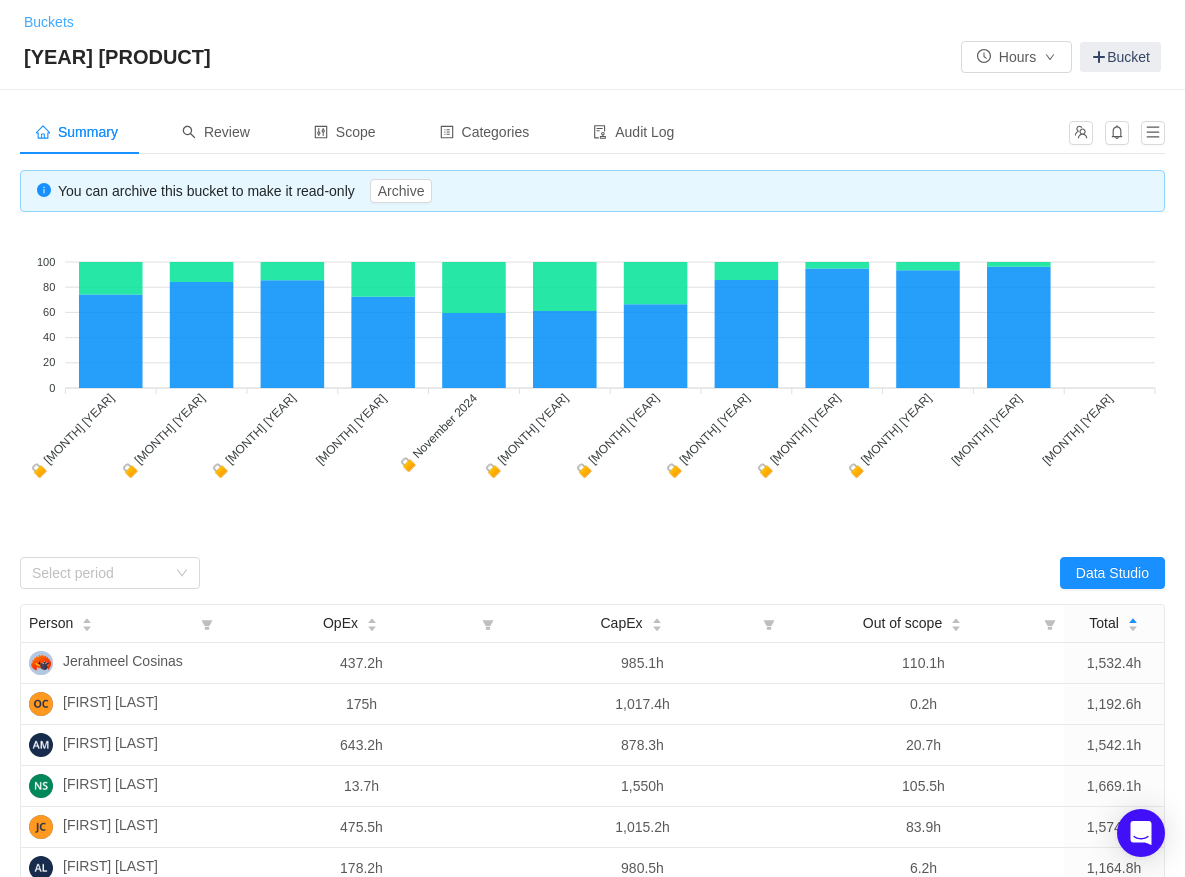 click on "Buckets" at bounding box center [49, 22] 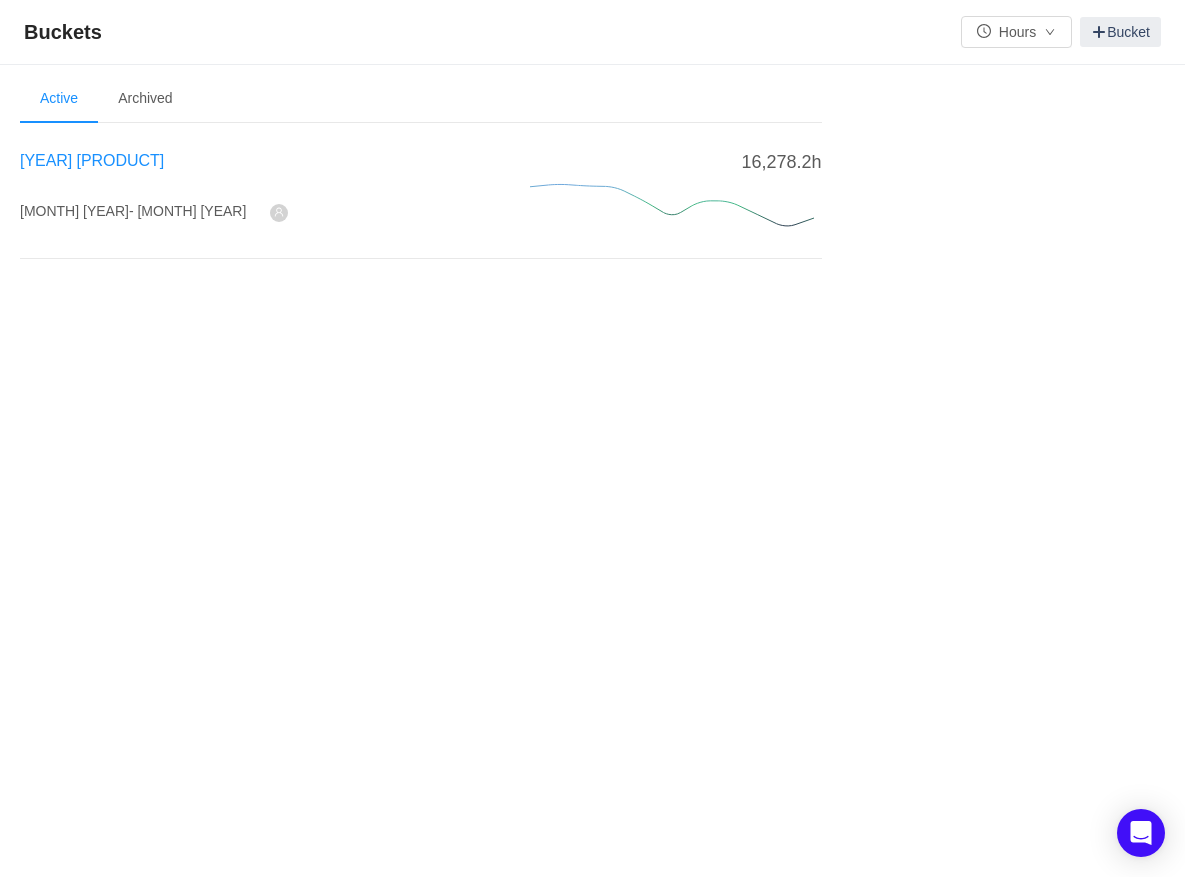 click on "[YEAR] [PRODUCT]" at bounding box center (92, 160) 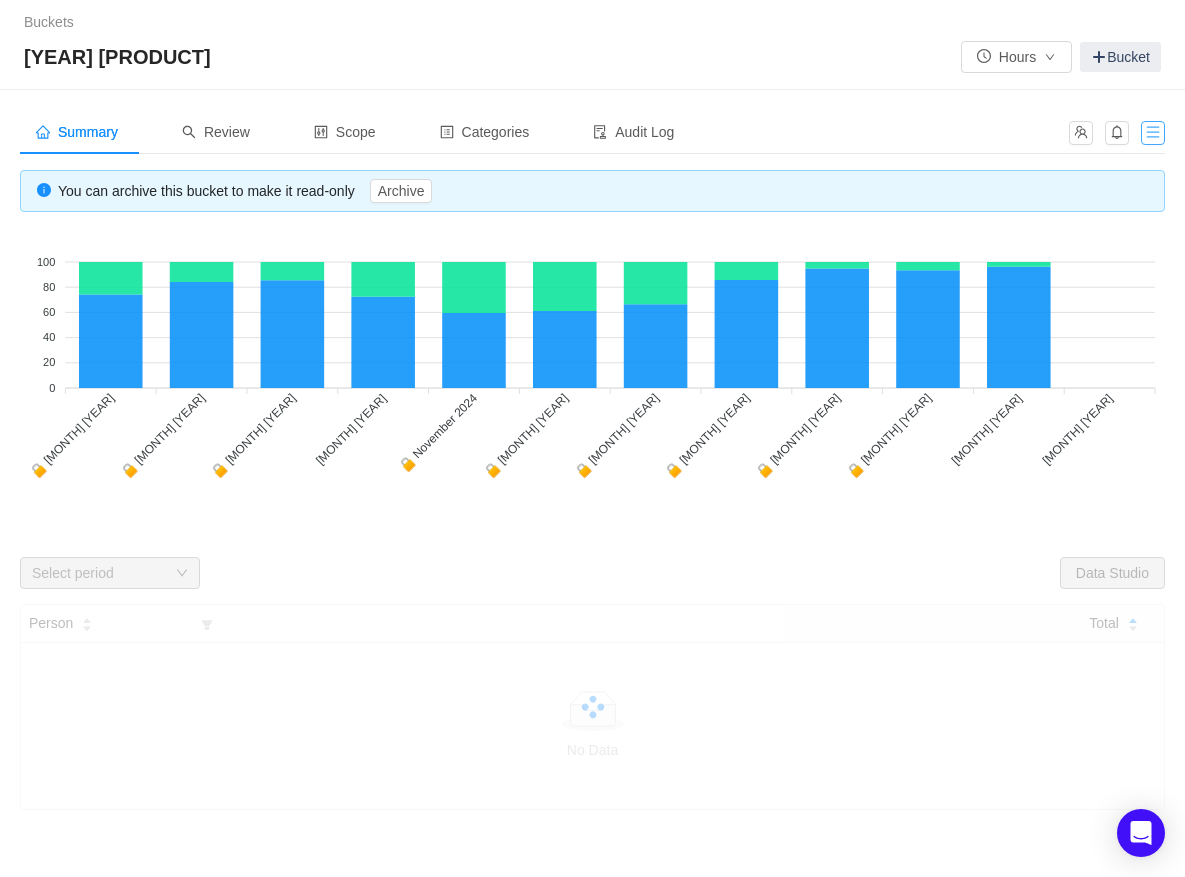 click at bounding box center (1153, 133) 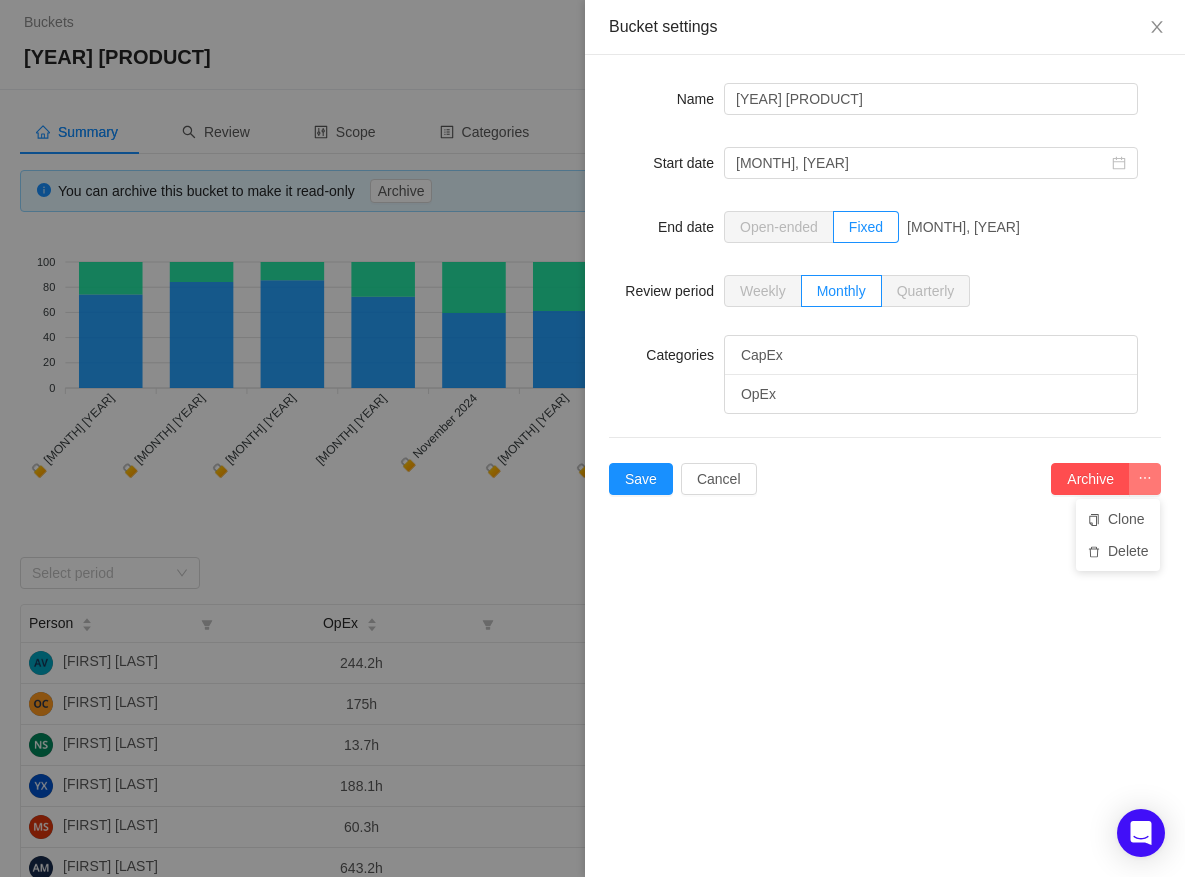click at bounding box center [1145, 479] 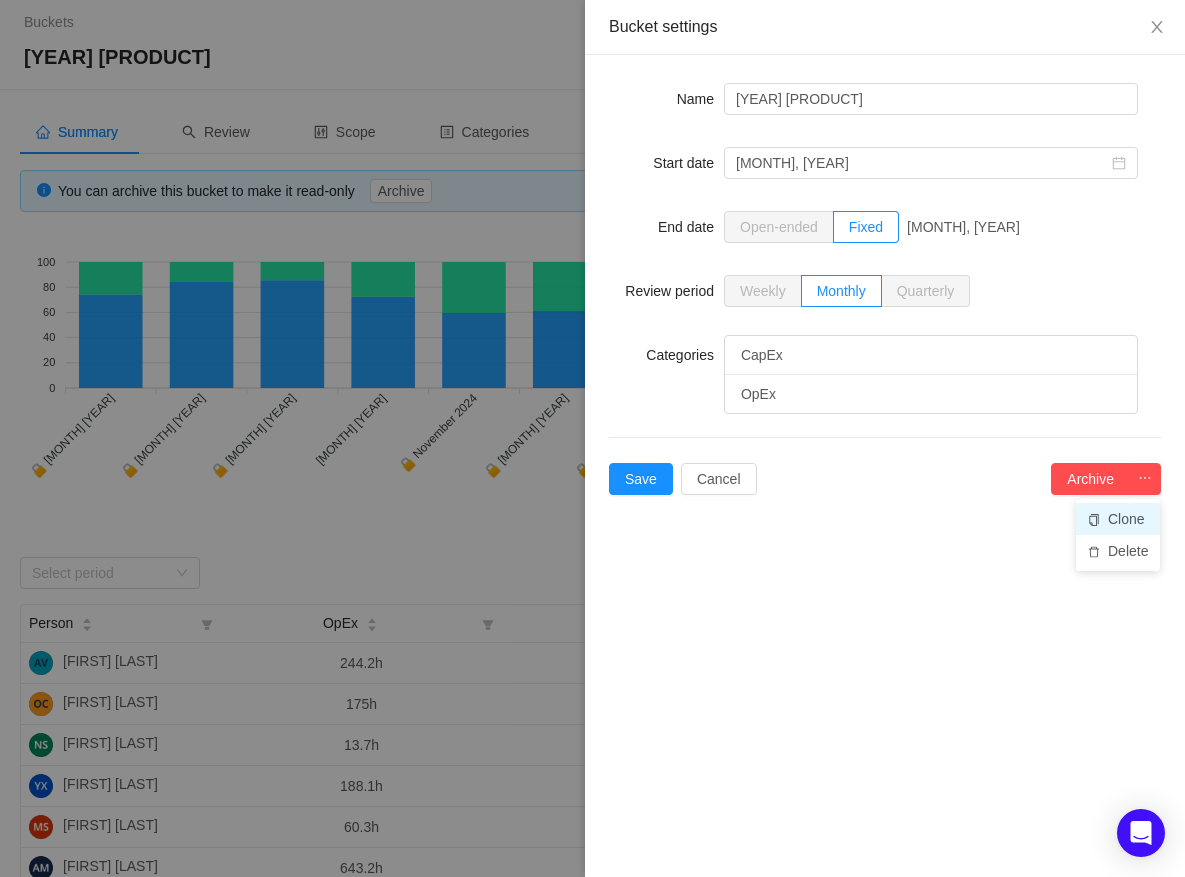 click on "Clone" at bounding box center [1118, 519] 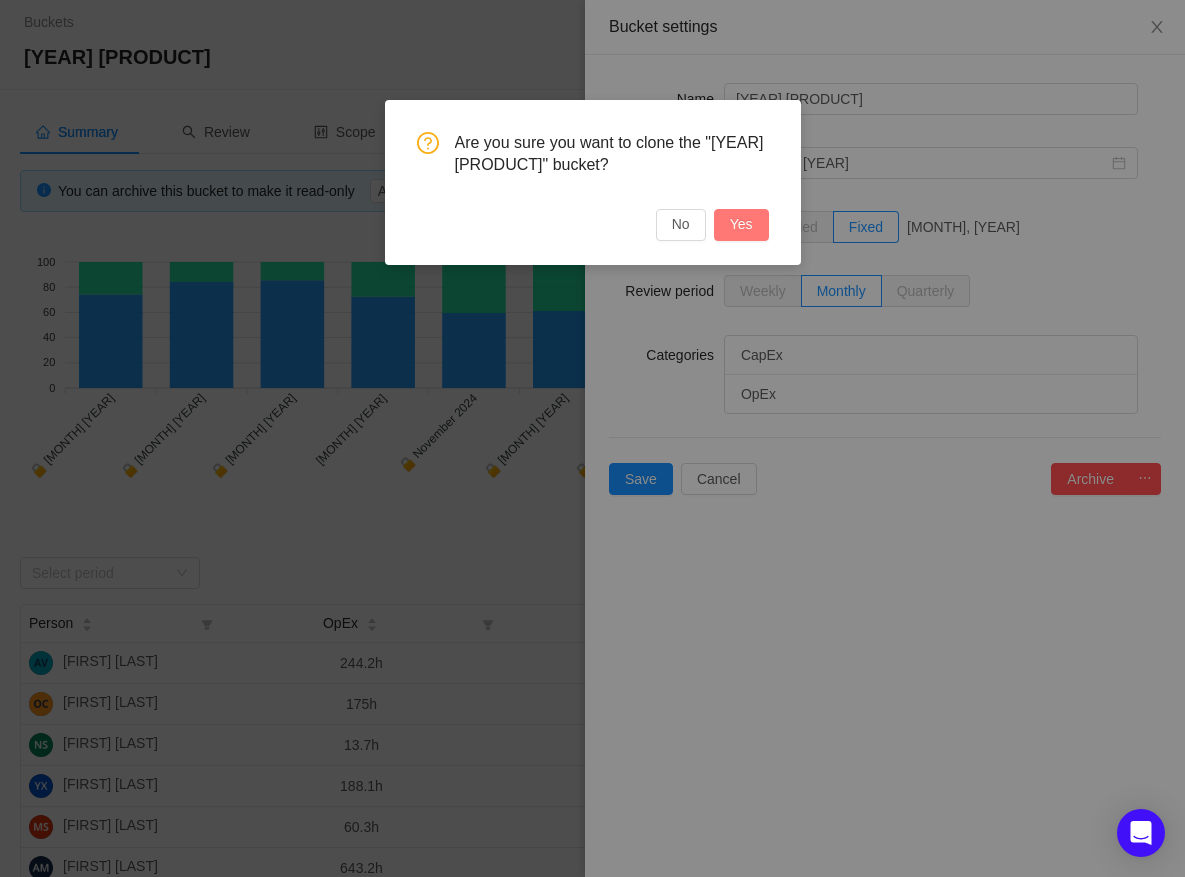 click on "Yes" at bounding box center (741, 225) 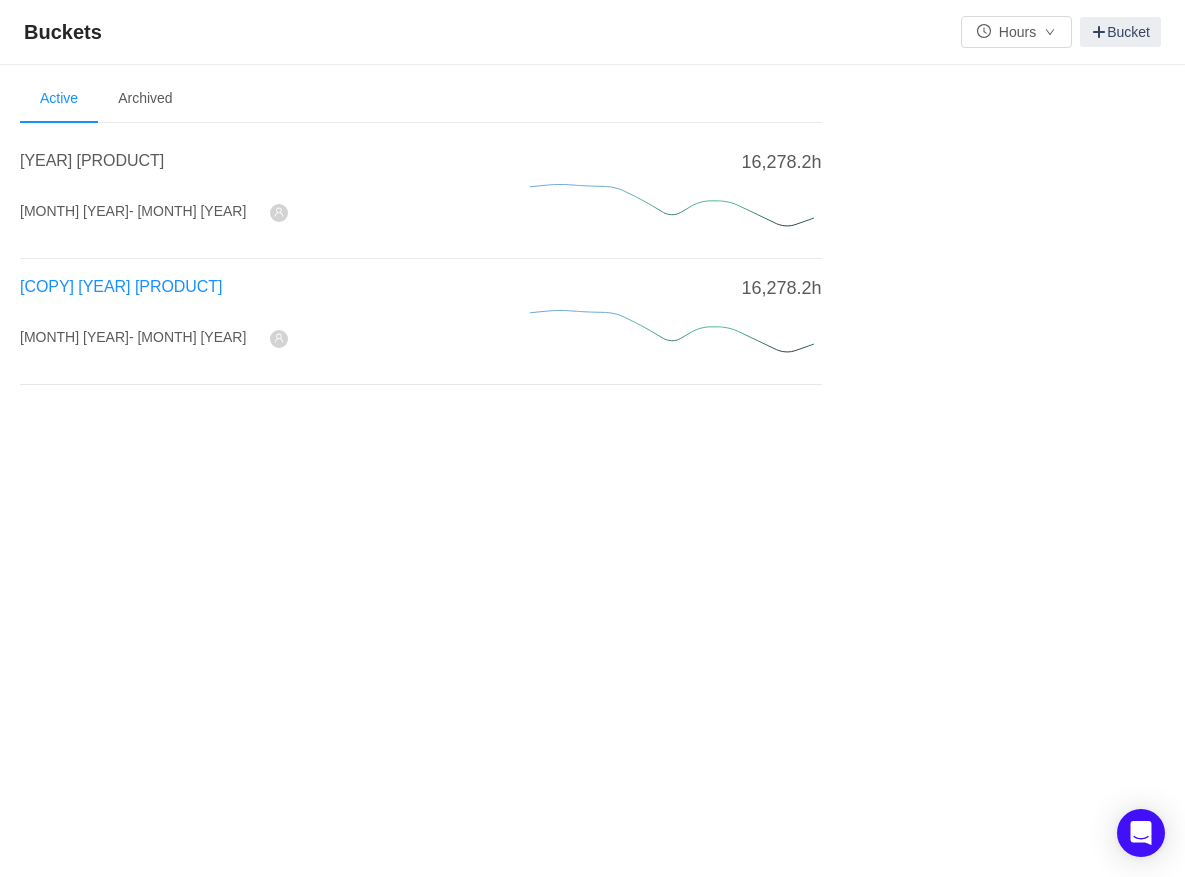 click on "[COPY] [YEAR] [PRODUCT]" at bounding box center [121, 286] 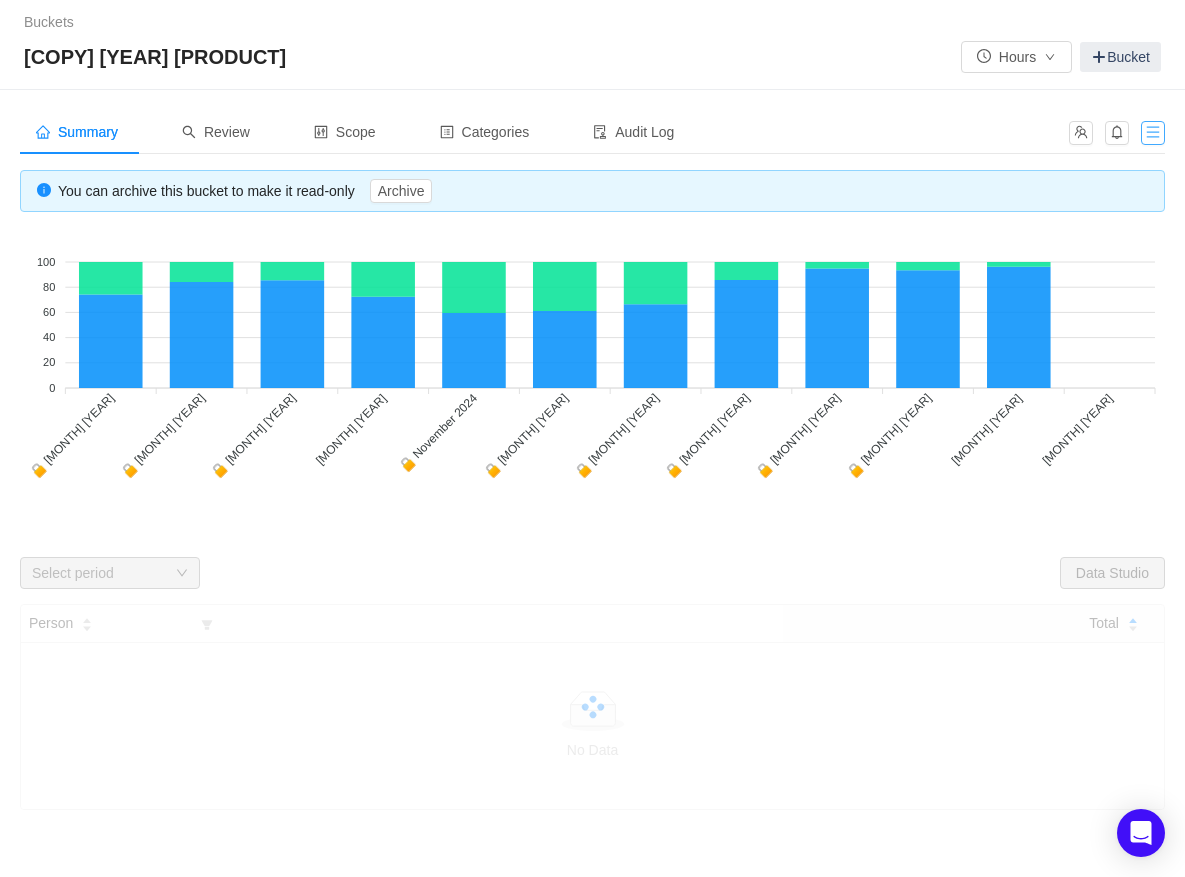 click at bounding box center [1153, 133] 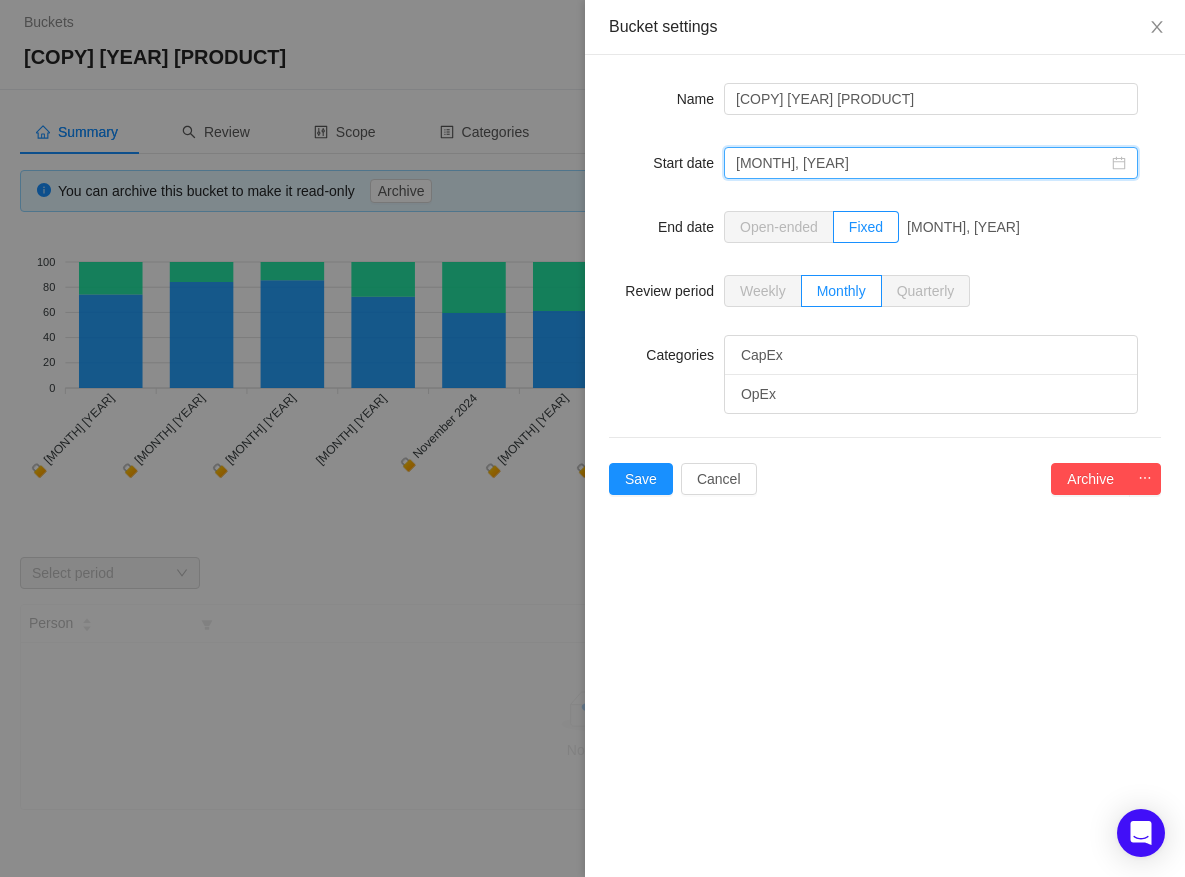 click on "[MONTH], [YEAR]" at bounding box center (931, 163) 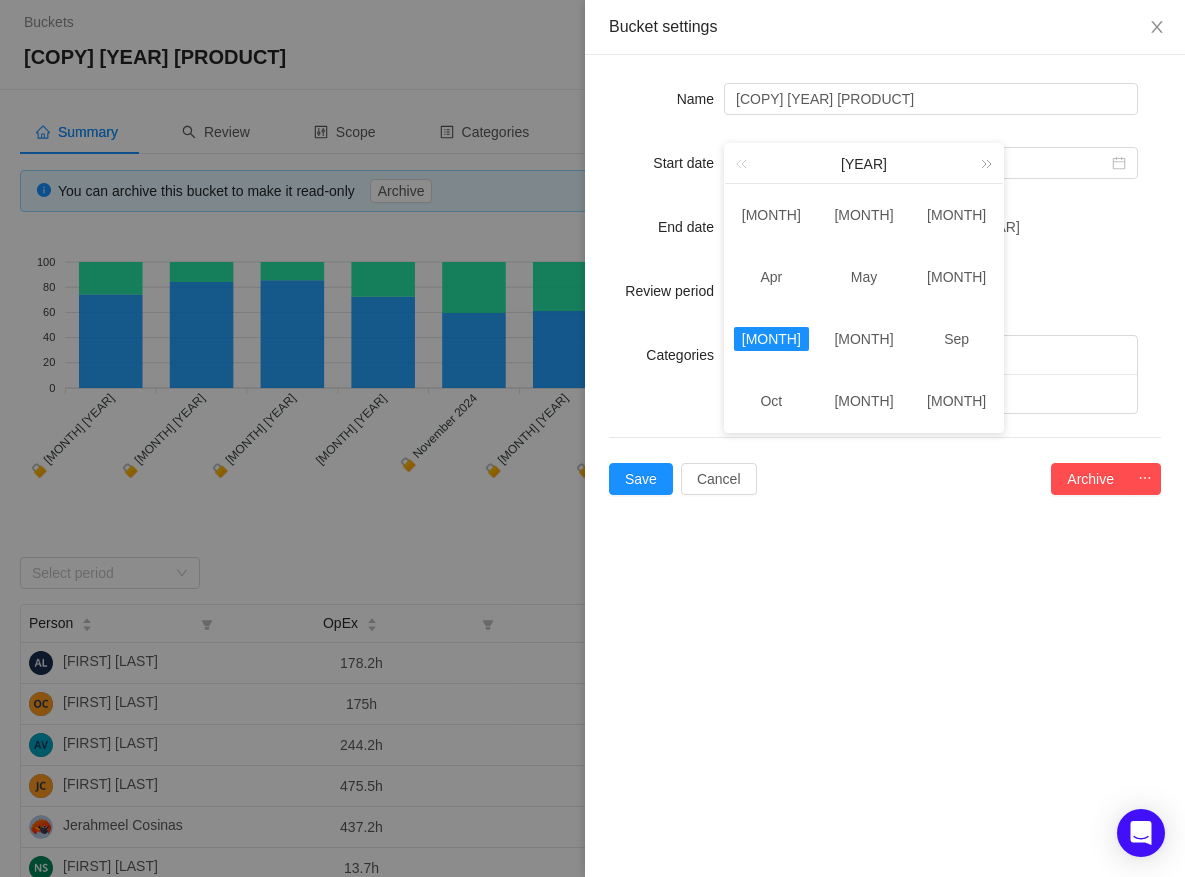 click at bounding box center [983, 163] 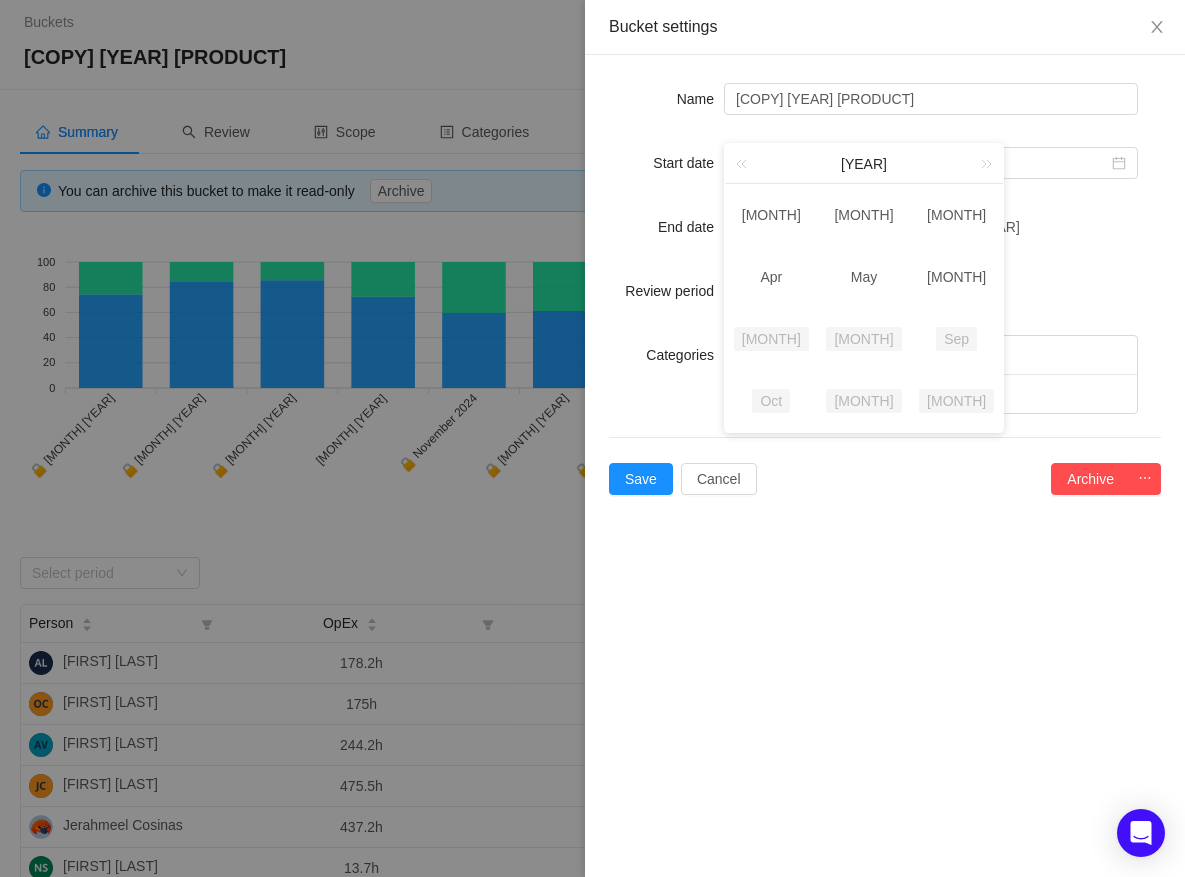 click on "[MONTH]" at bounding box center (771, 339) 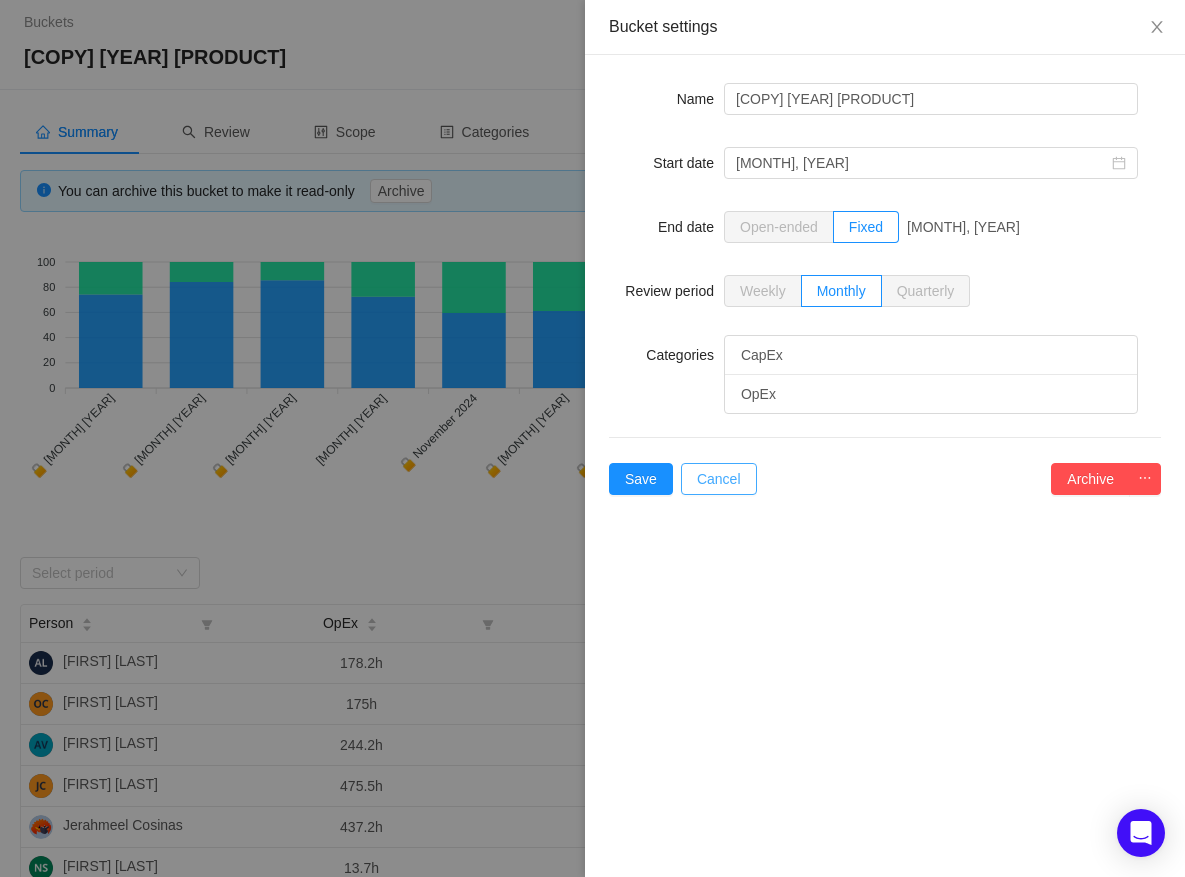 click on "Cancel" at bounding box center (719, 479) 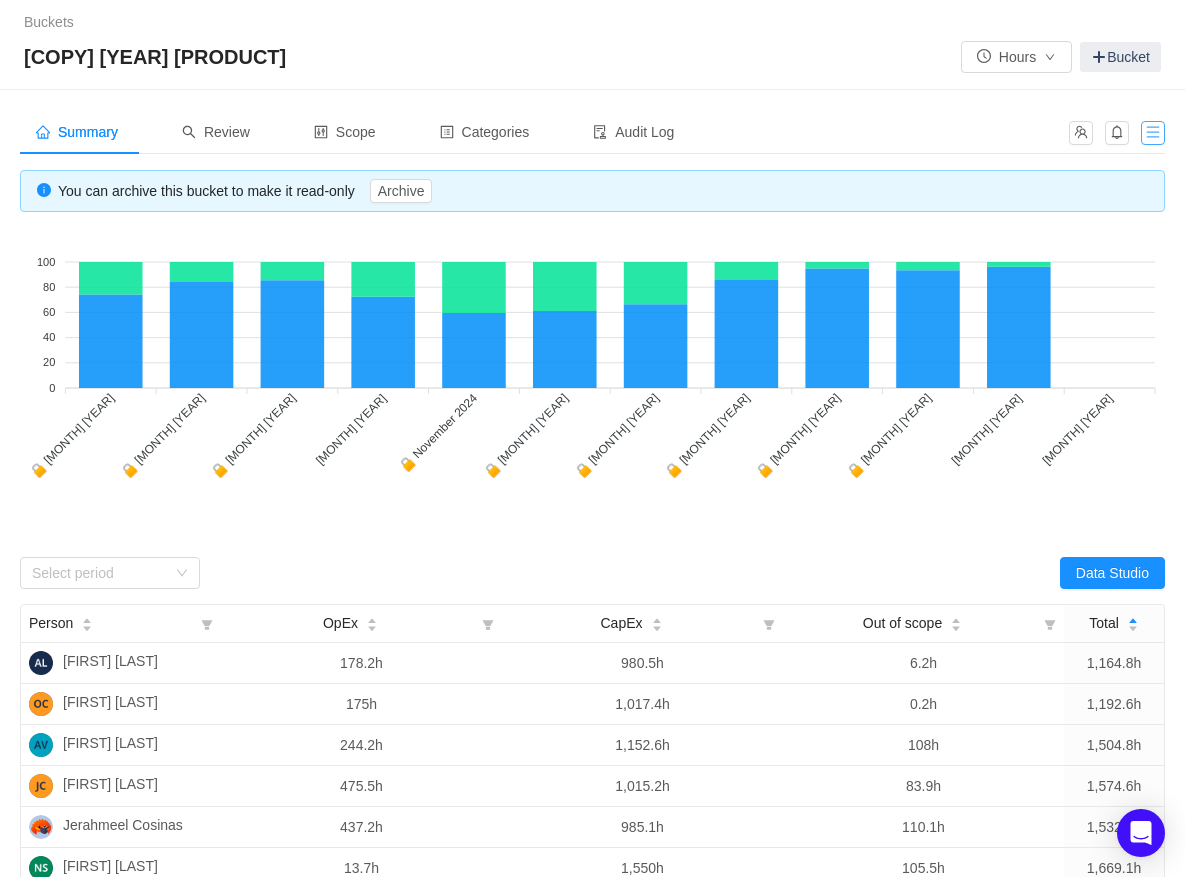 click at bounding box center (1153, 133) 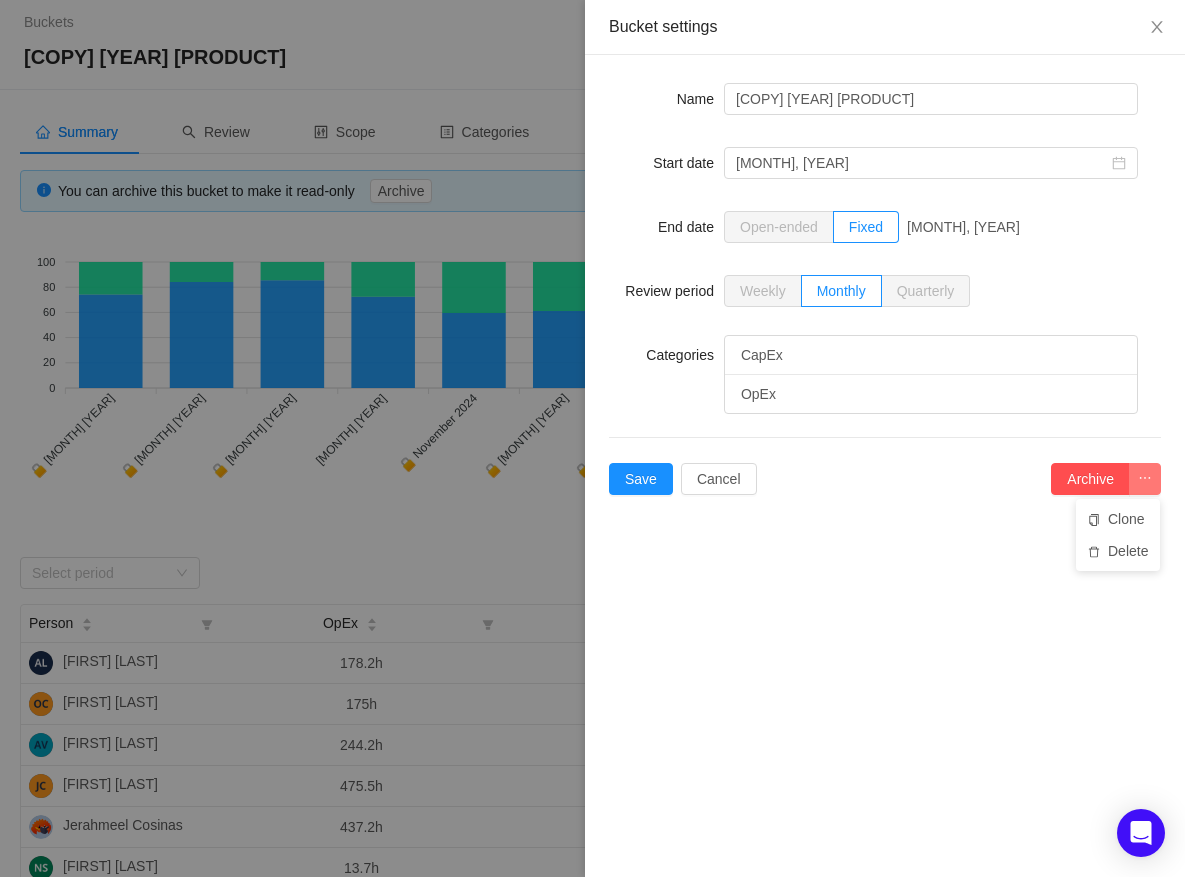 click at bounding box center (1145, 479) 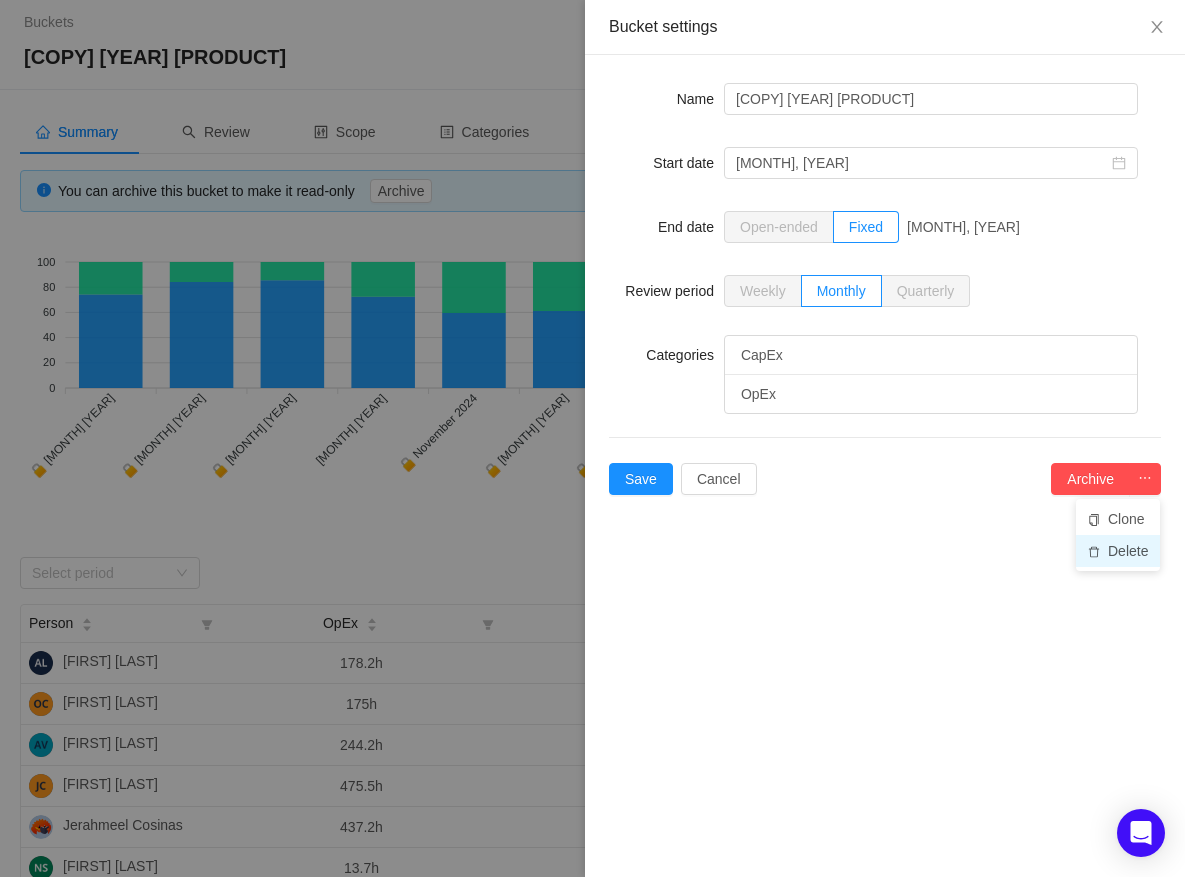 click on "Delete" at bounding box center (1118, 551) 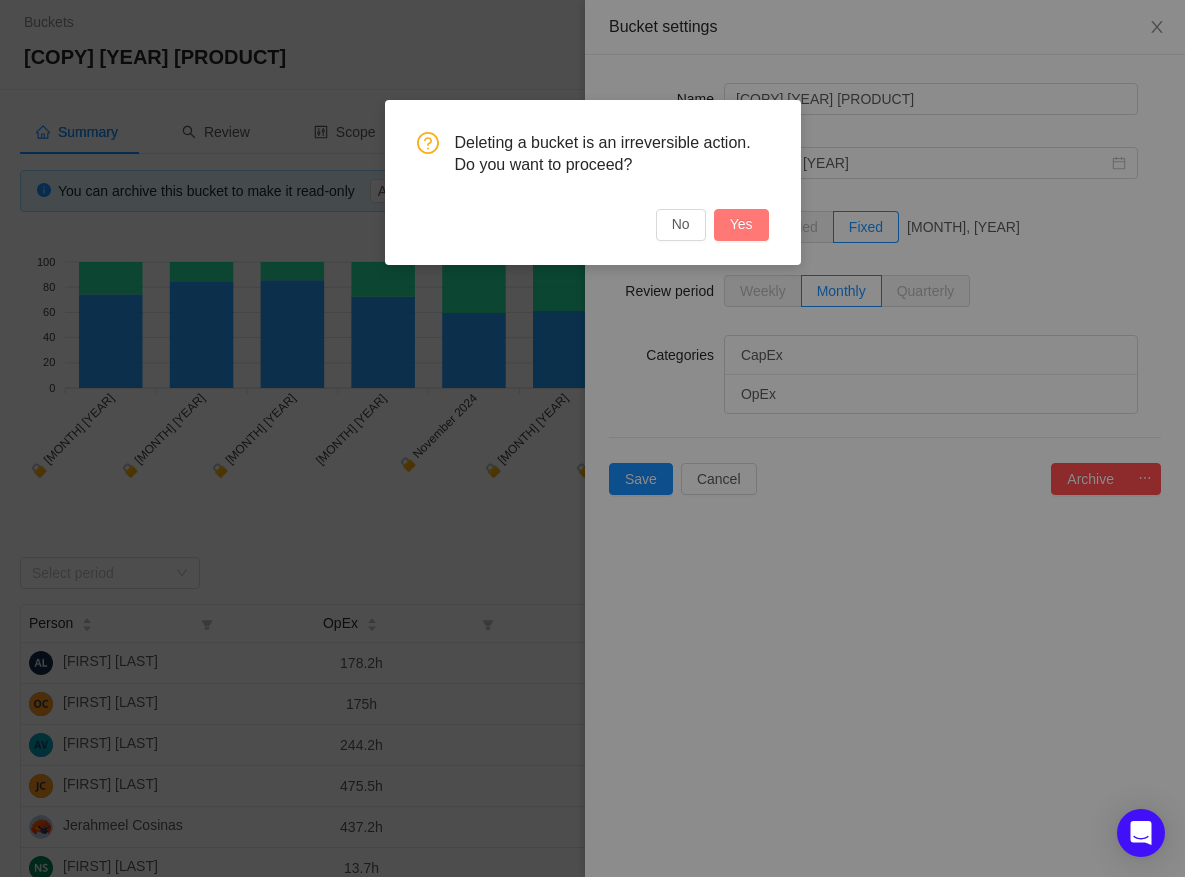 click on "Yes" at bounding box center (741, 225) 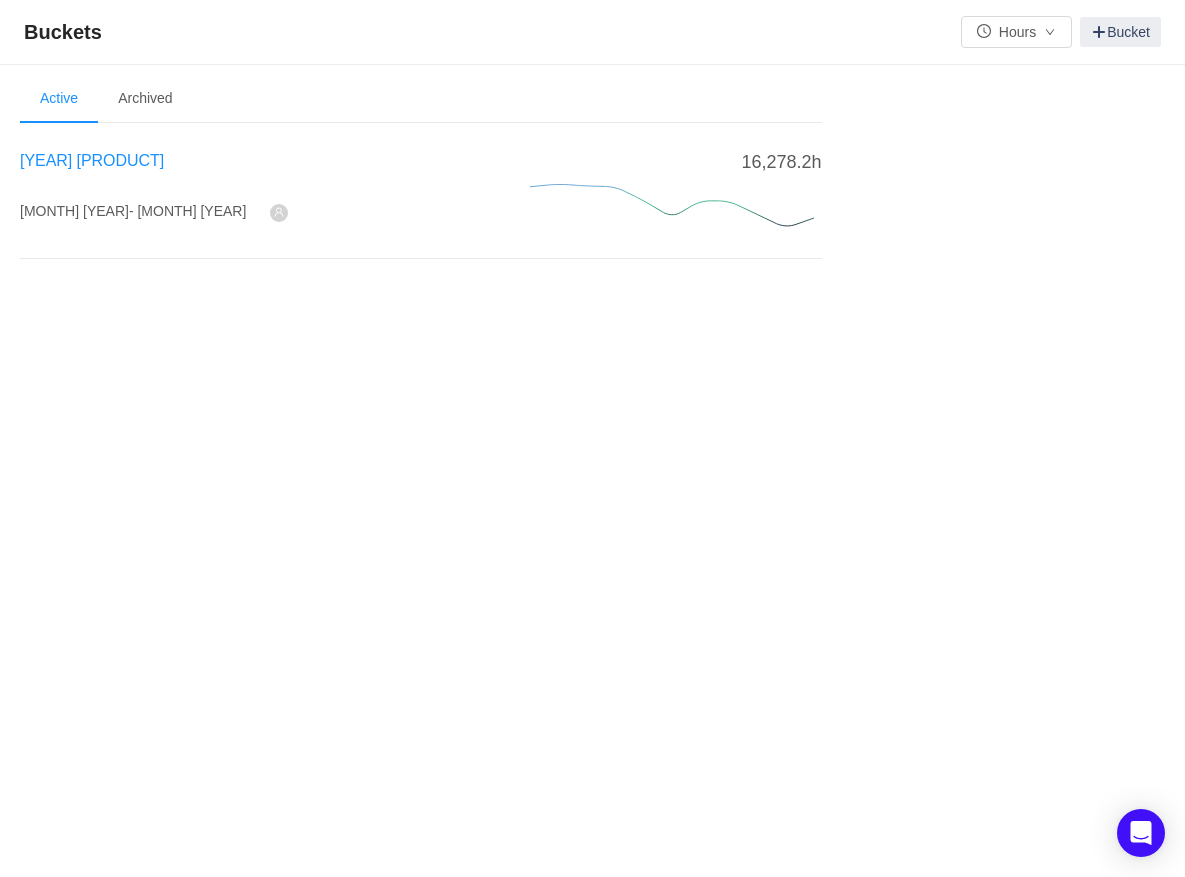 click on "[YEAR] [PRODUCT]" at bounding box center [92, 160] 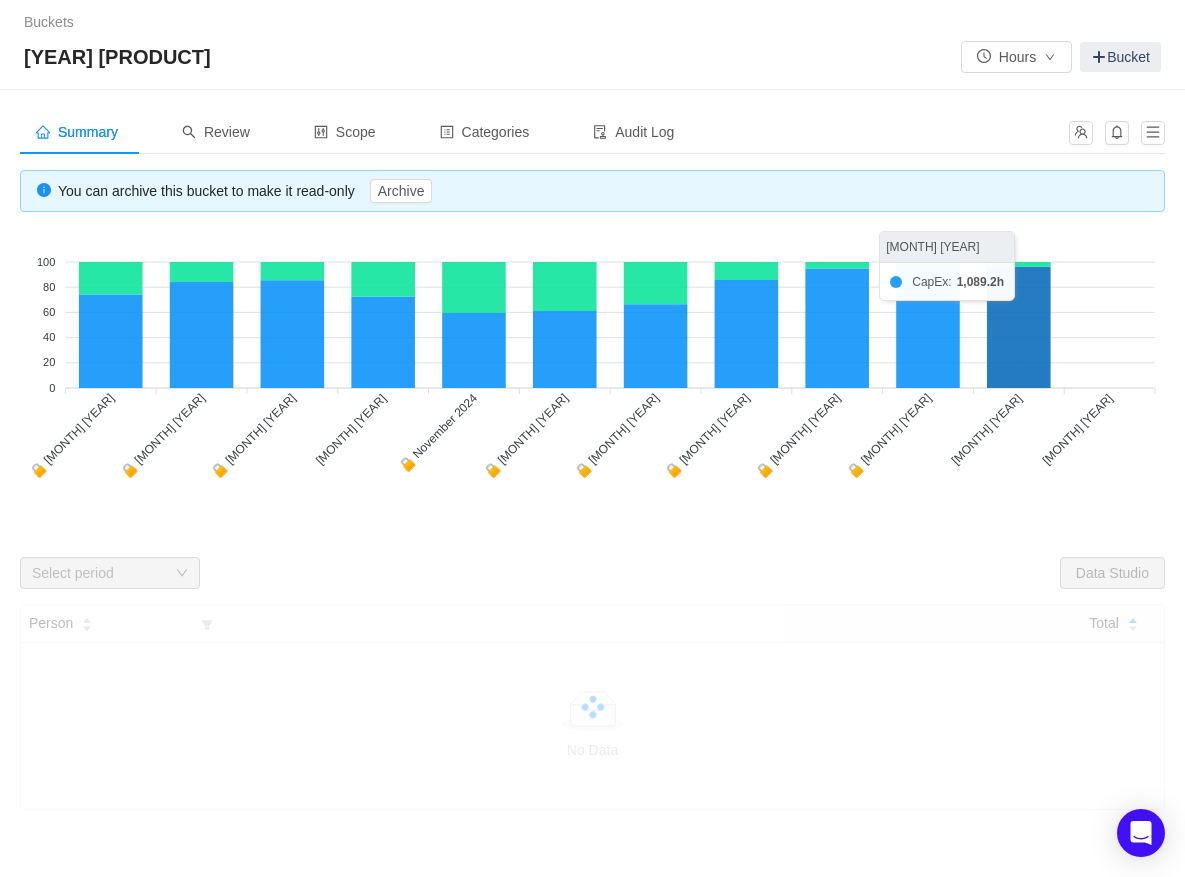 click at bounding box center (1019, 327) 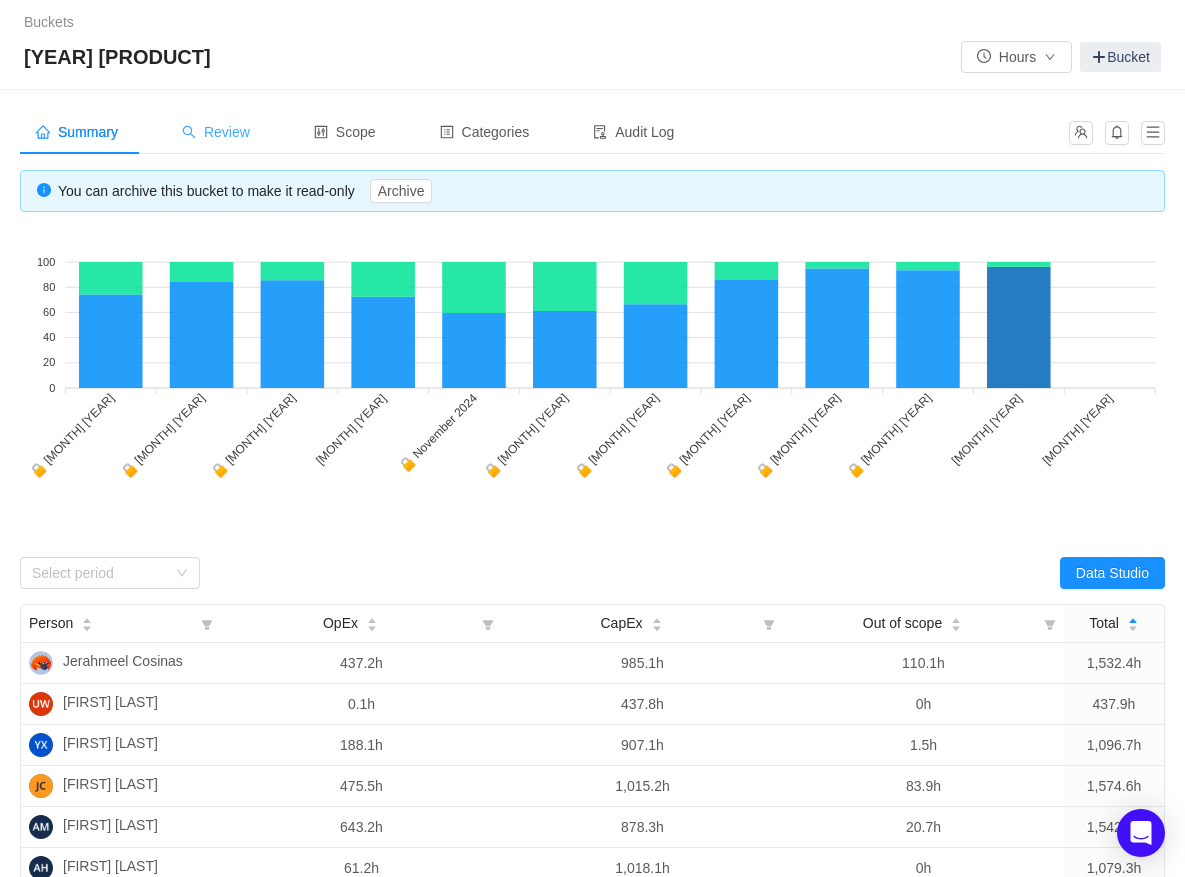 click on "Review" at bounding box center (77, 132) 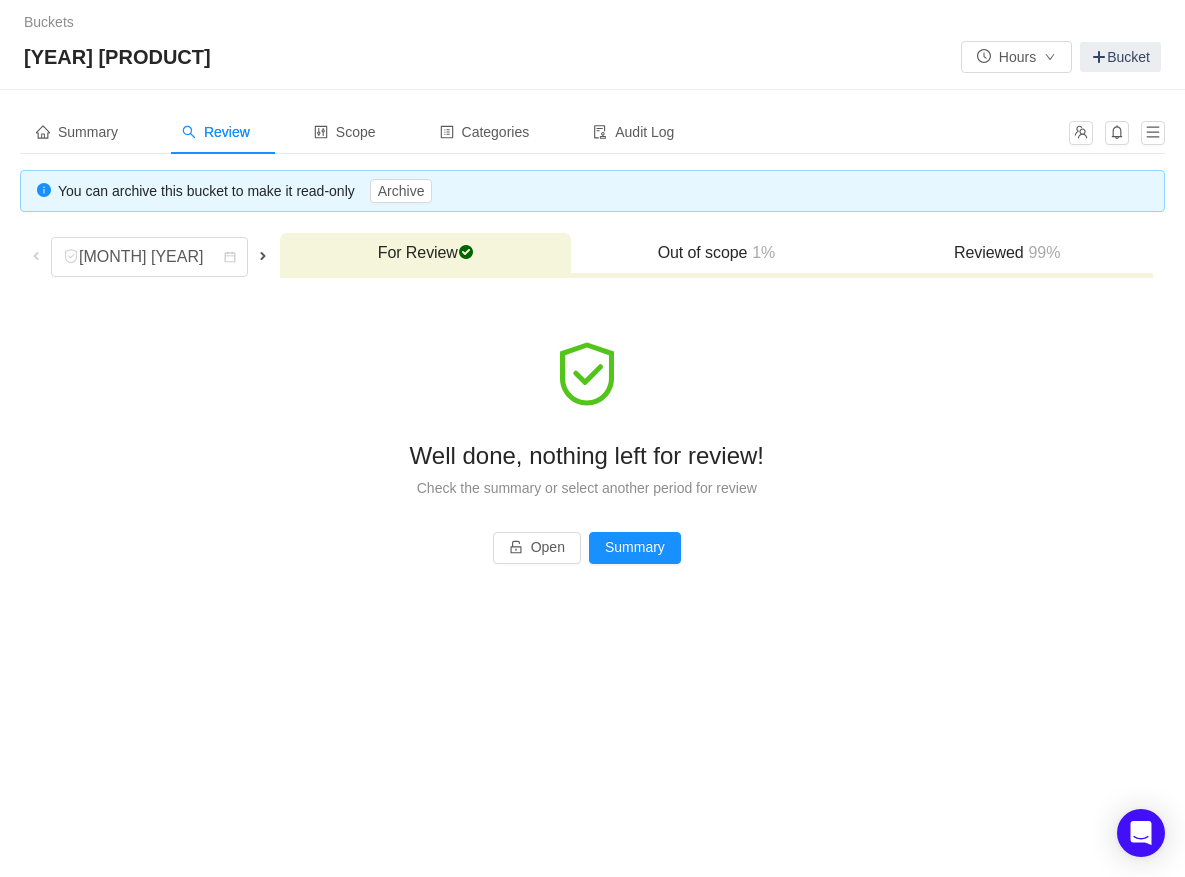 click at bounding box center [263, 256] 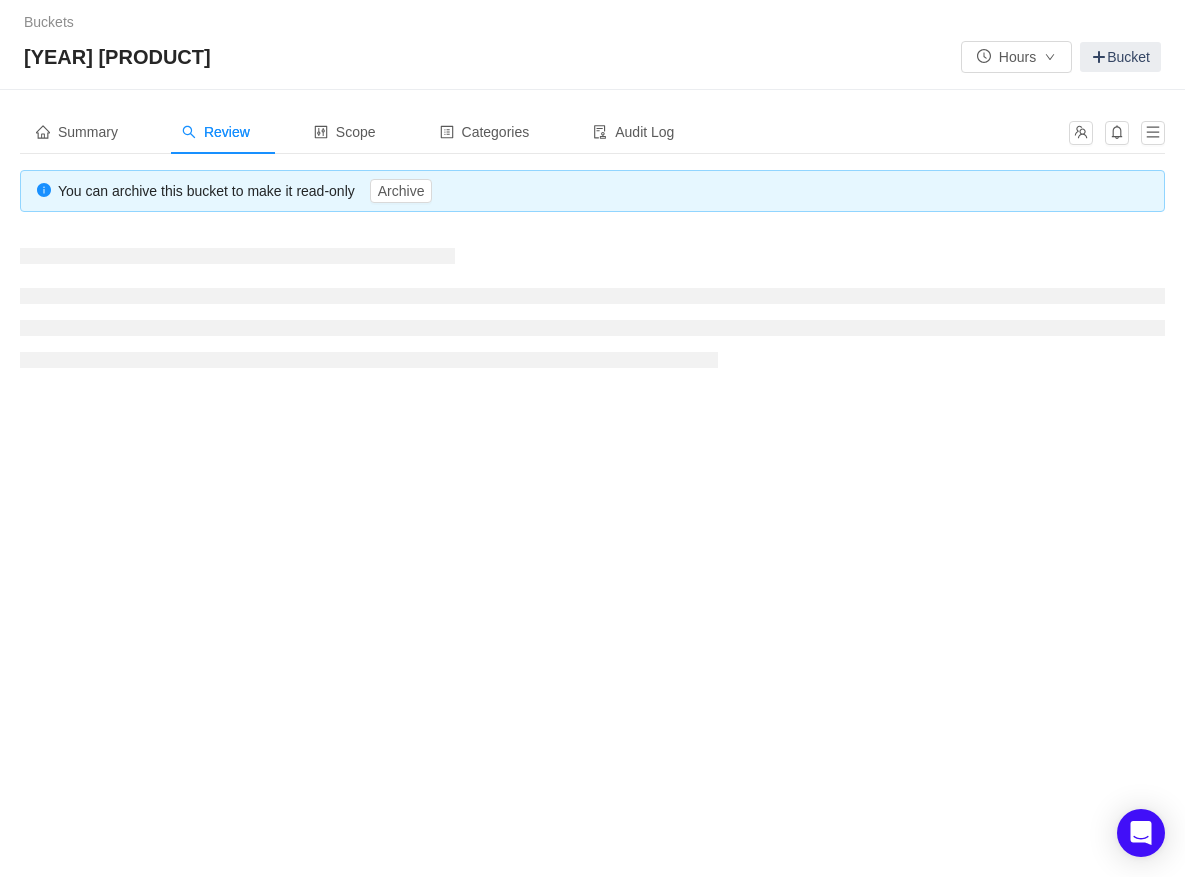 click at bounding box center (237, 256) 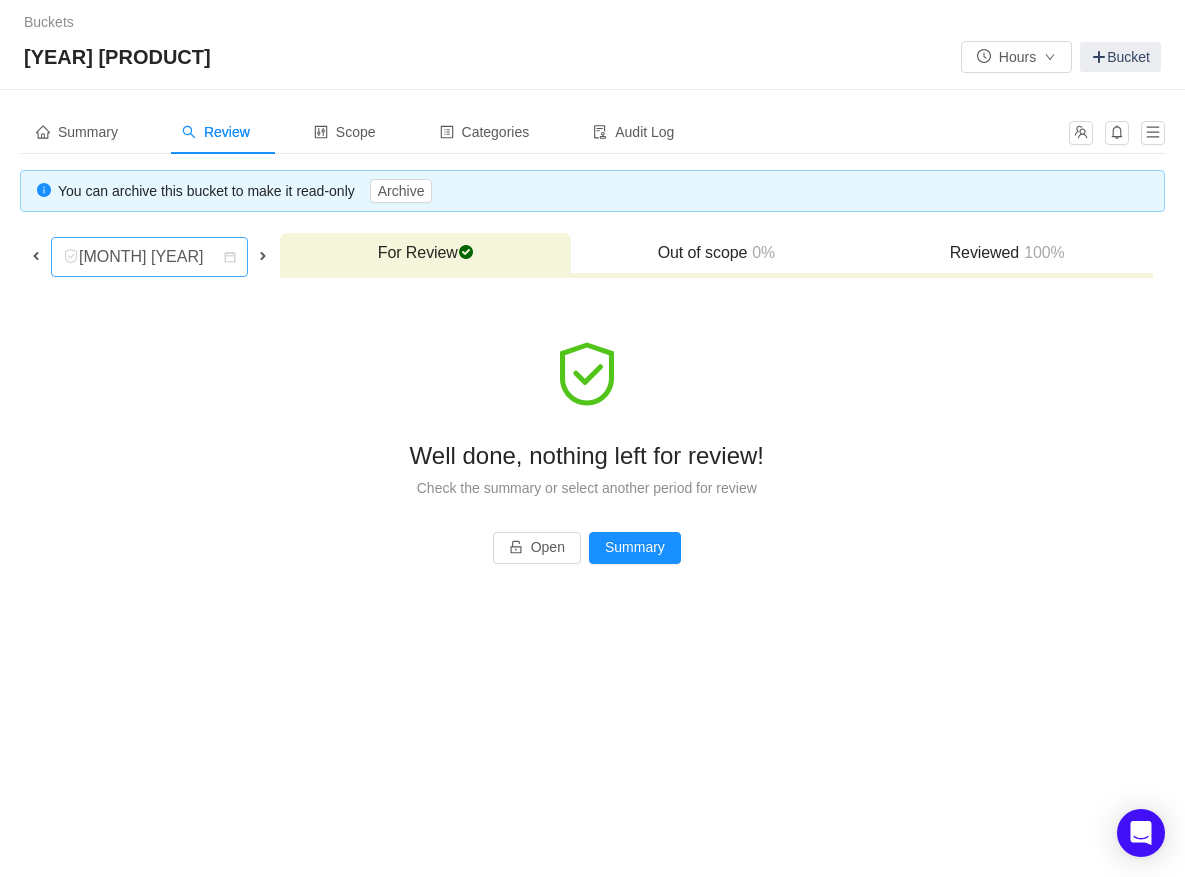 click on "[MONTH] [YEAR]" at bounding box center [143, 257] 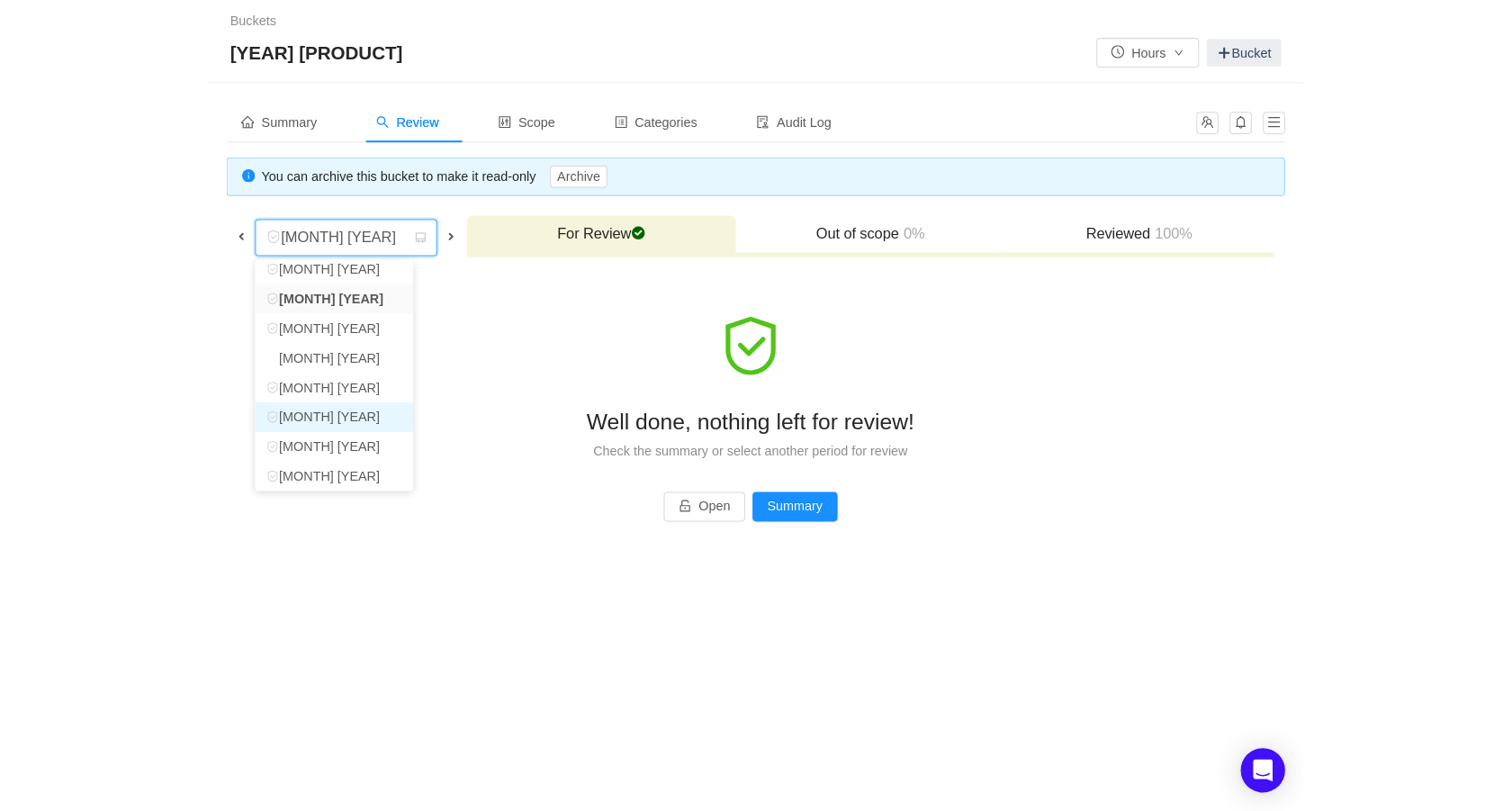 scroll, scrollTop: 128, scrollLeft: 0, axis: vertical 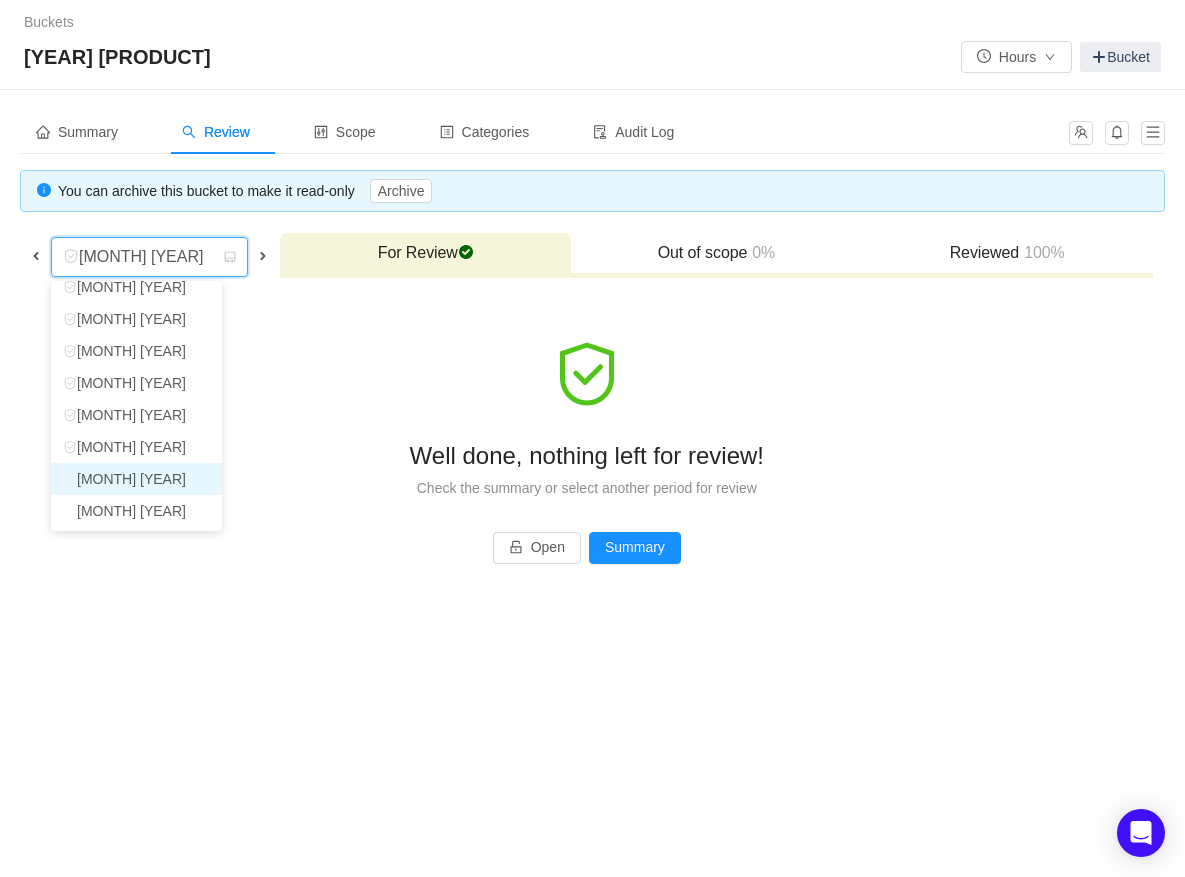 click on "[MONTH] [YEAR]" at bounding box center [136, 479] 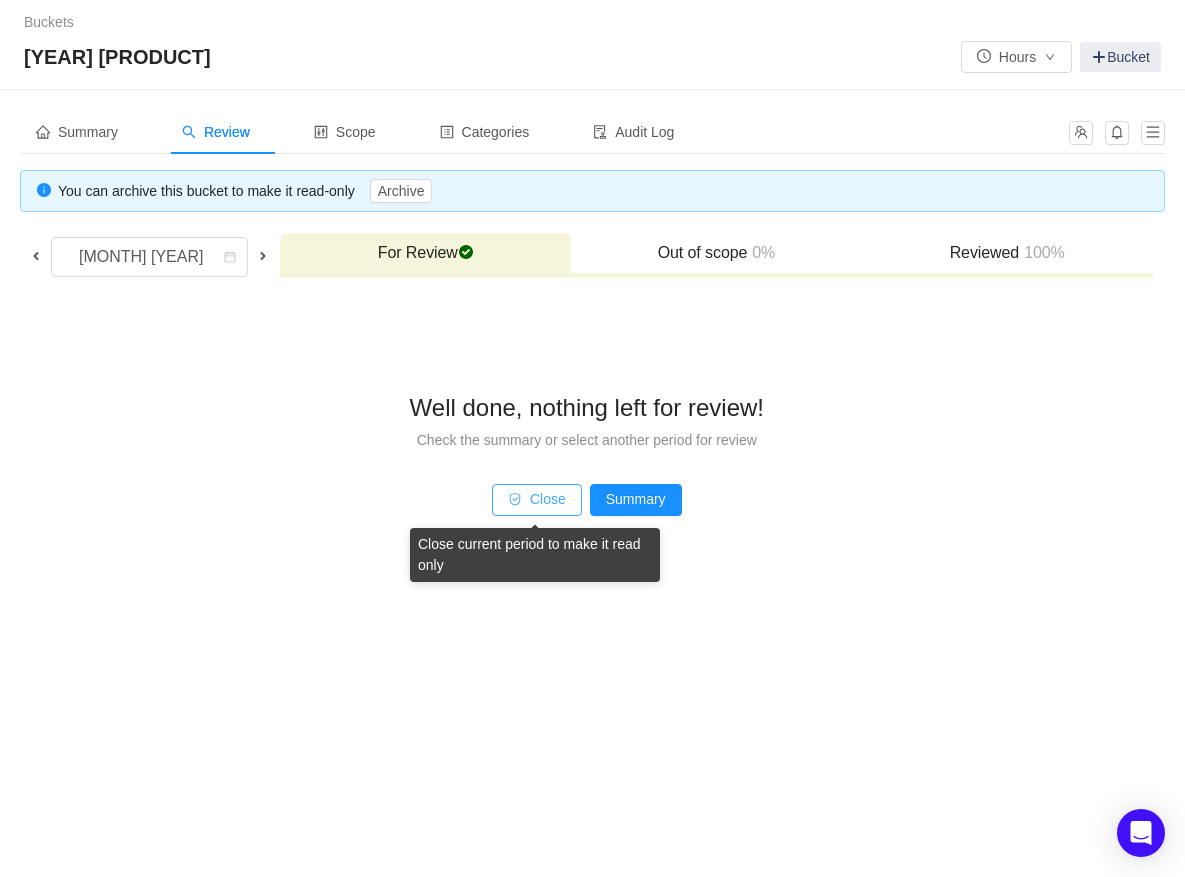 click on "Close" at bounding box center (537, 500) 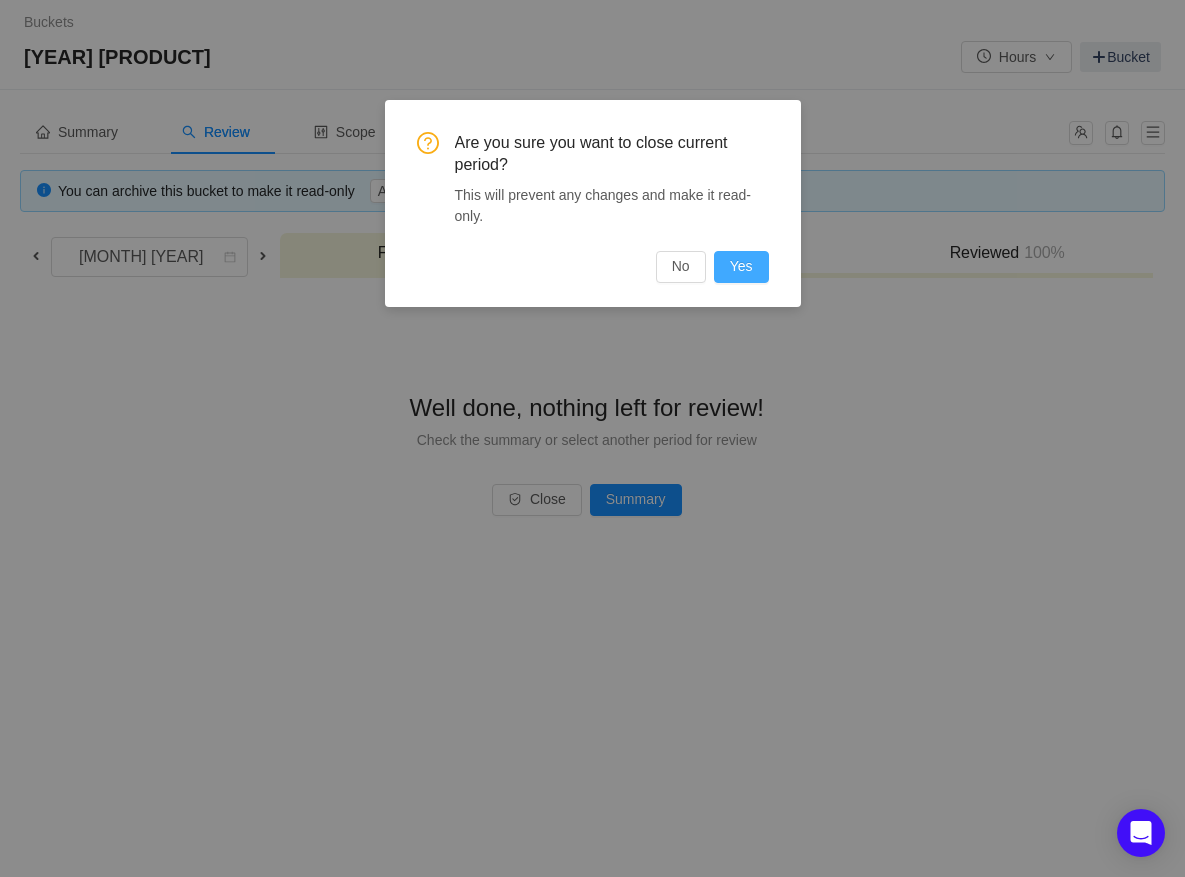 click on "Yes" at bounding box center (741, 267) 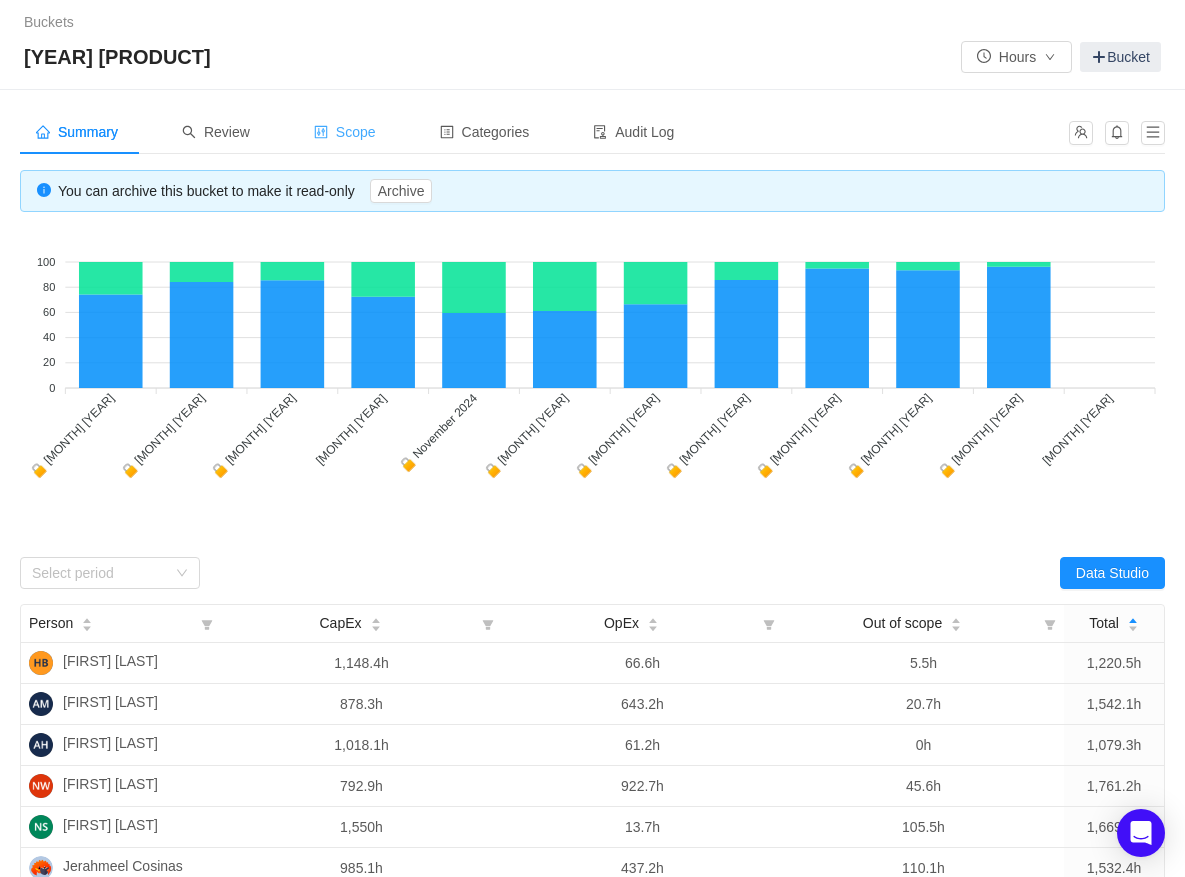 click on "Scope" at bounding box center [77, 132] 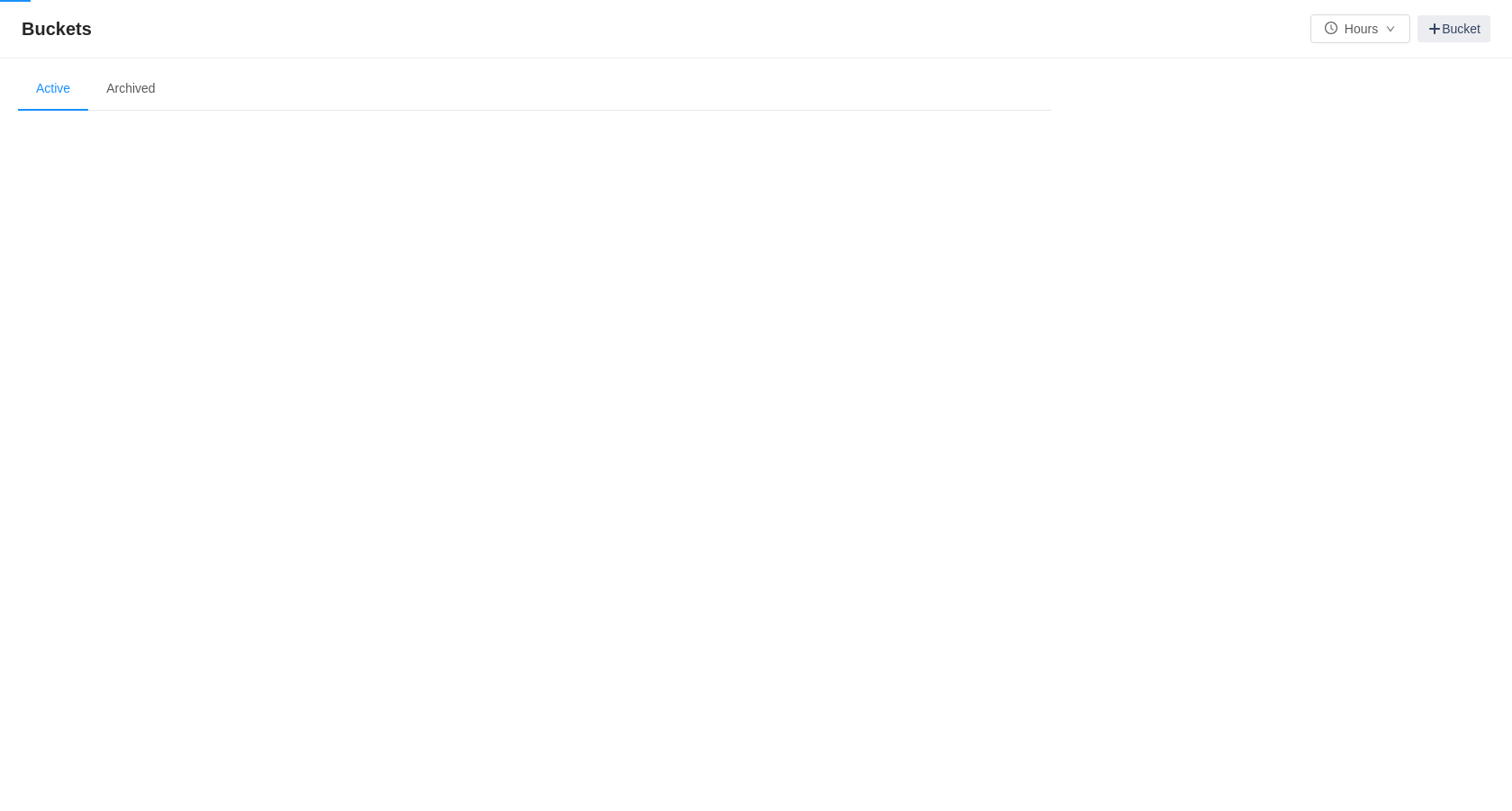scroll, scrollTop: 0, scrollLeft: 0, axis: both 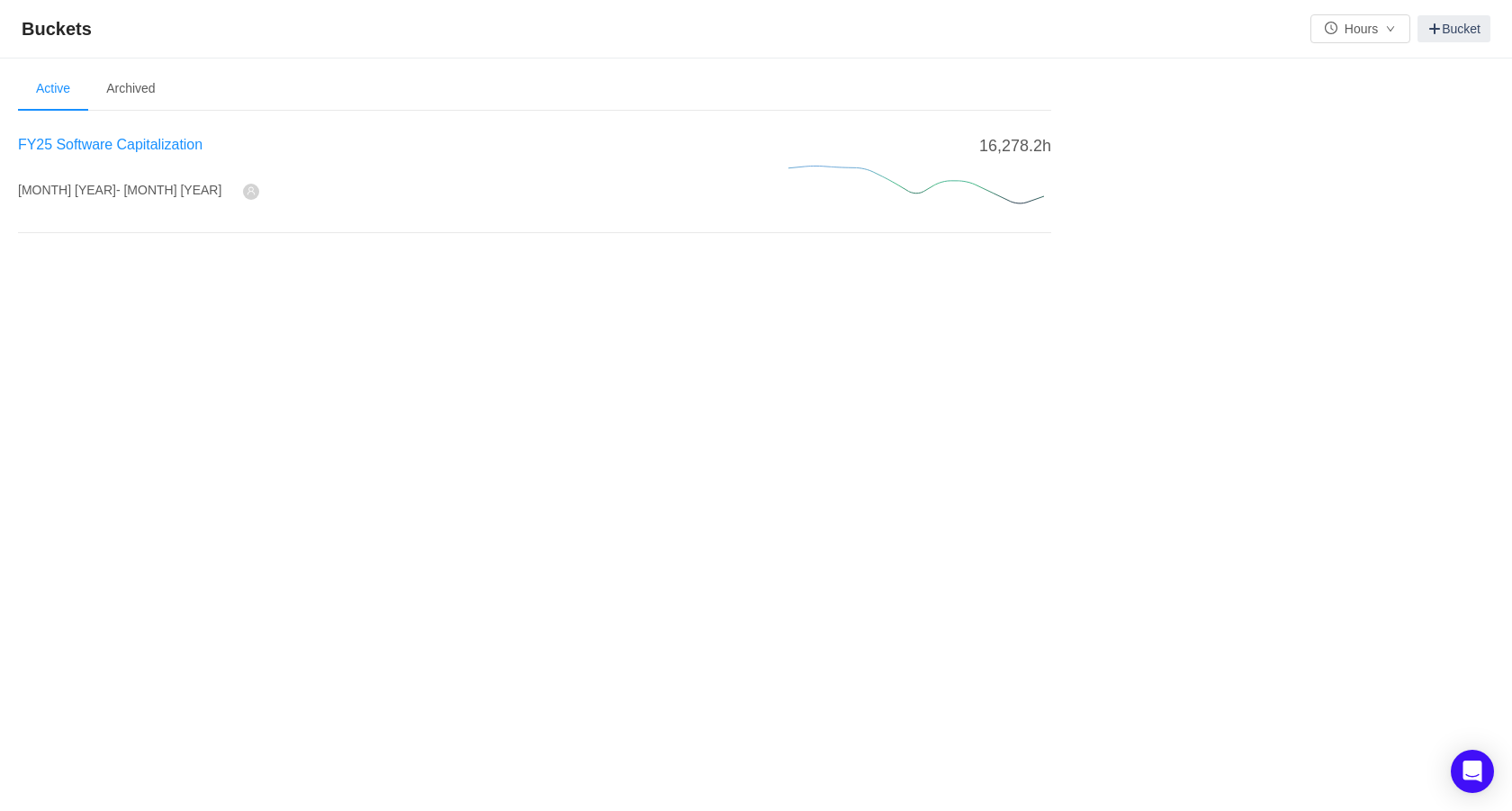 click on "FY25 Software Capitalization" at bounding box center [110, 144] 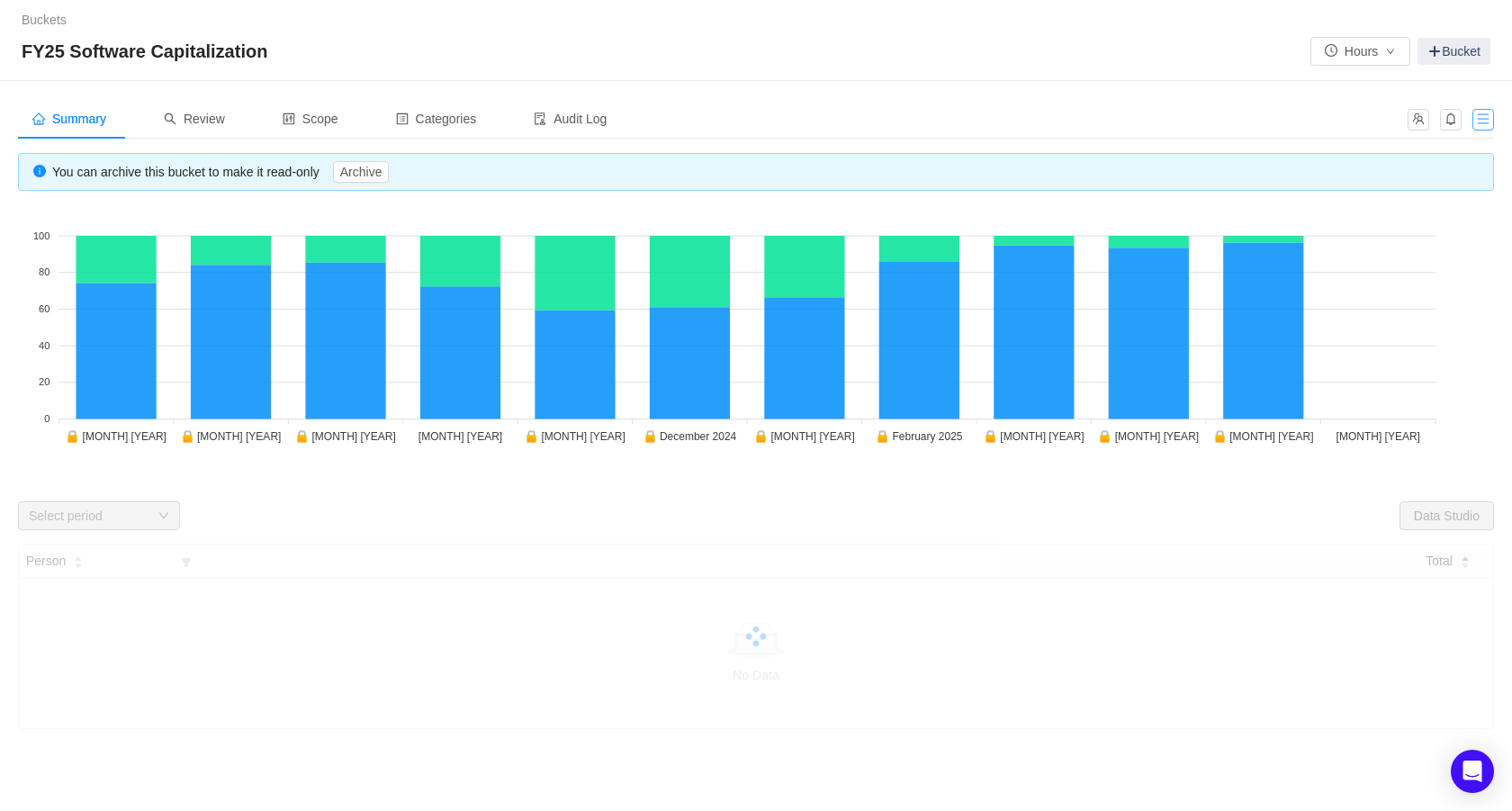 click at bounding box center [1483, 120] 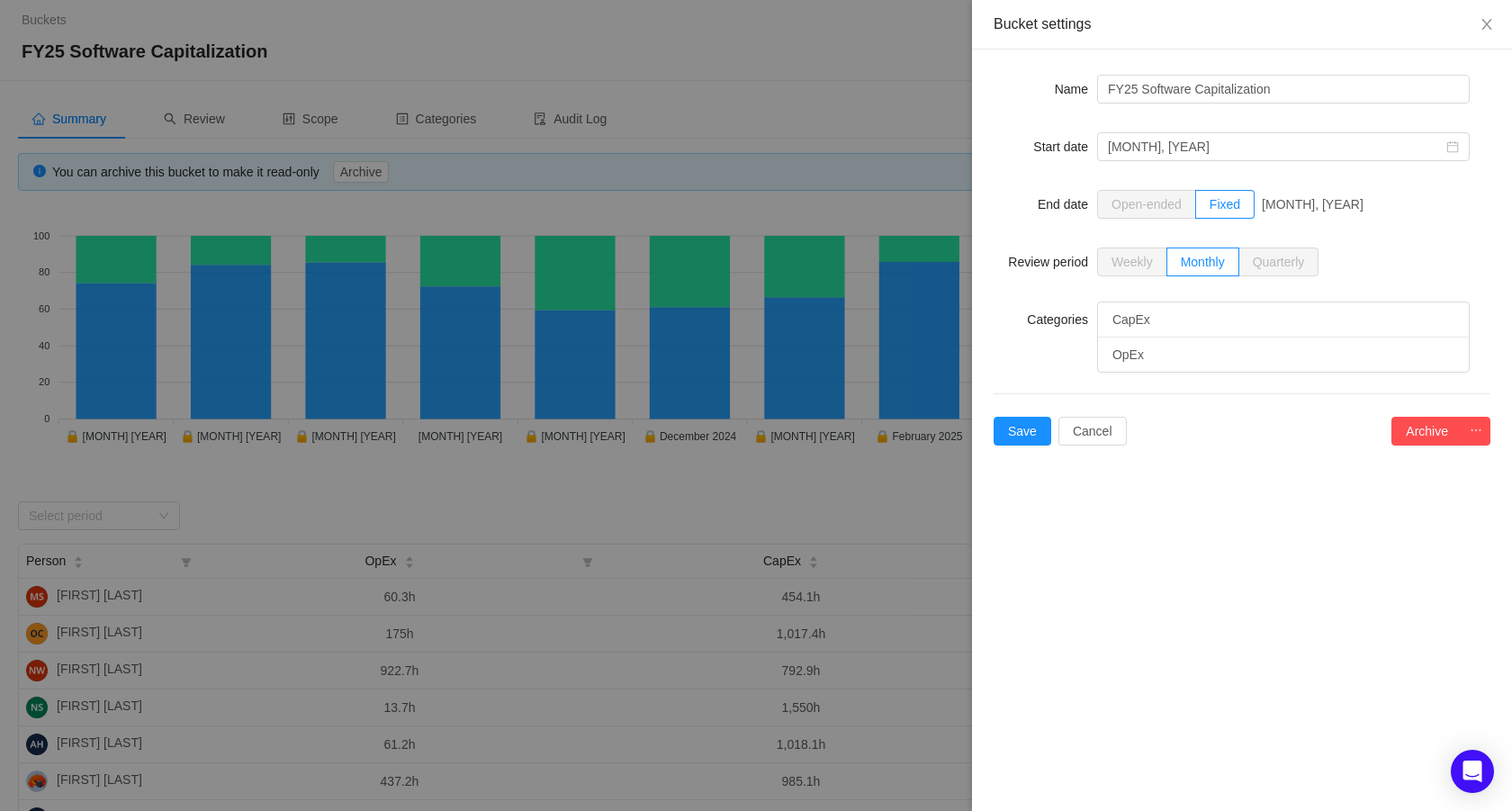 click on "Open-ended" at bounding box center (1147, 204) 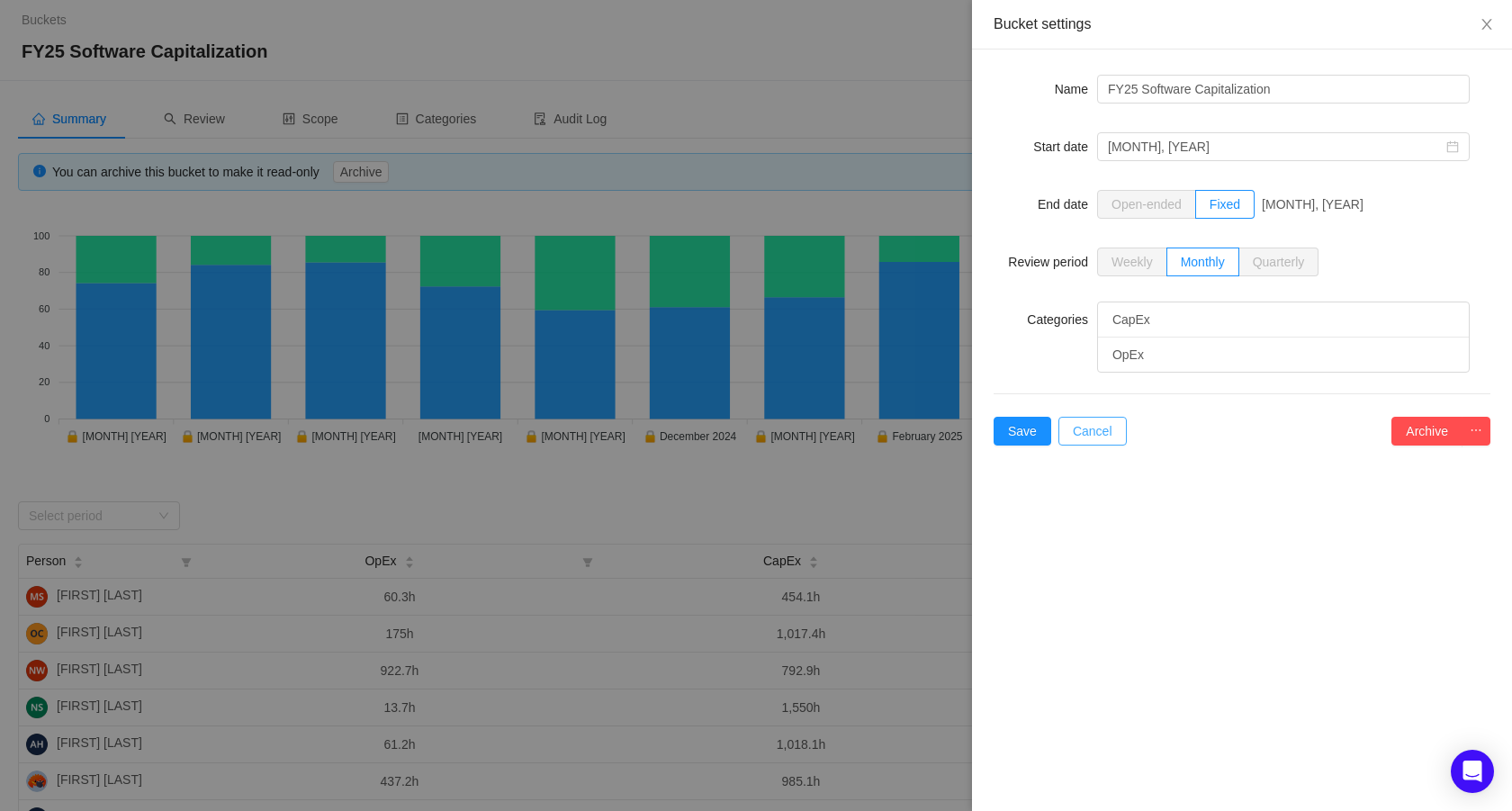 click on "Cancel" at bounding box center [1093, 431] 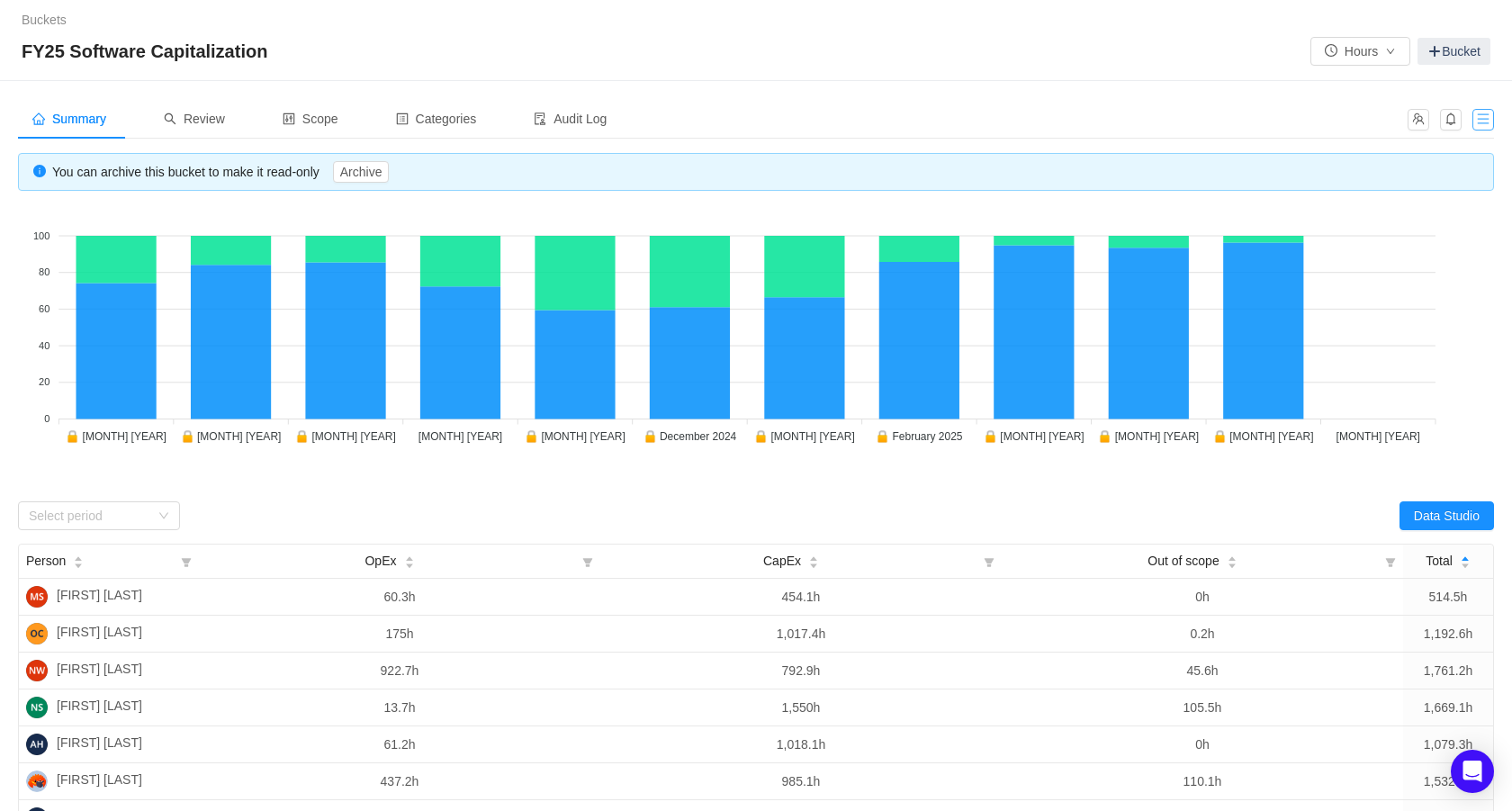 click at bounding box center (1483, 120) 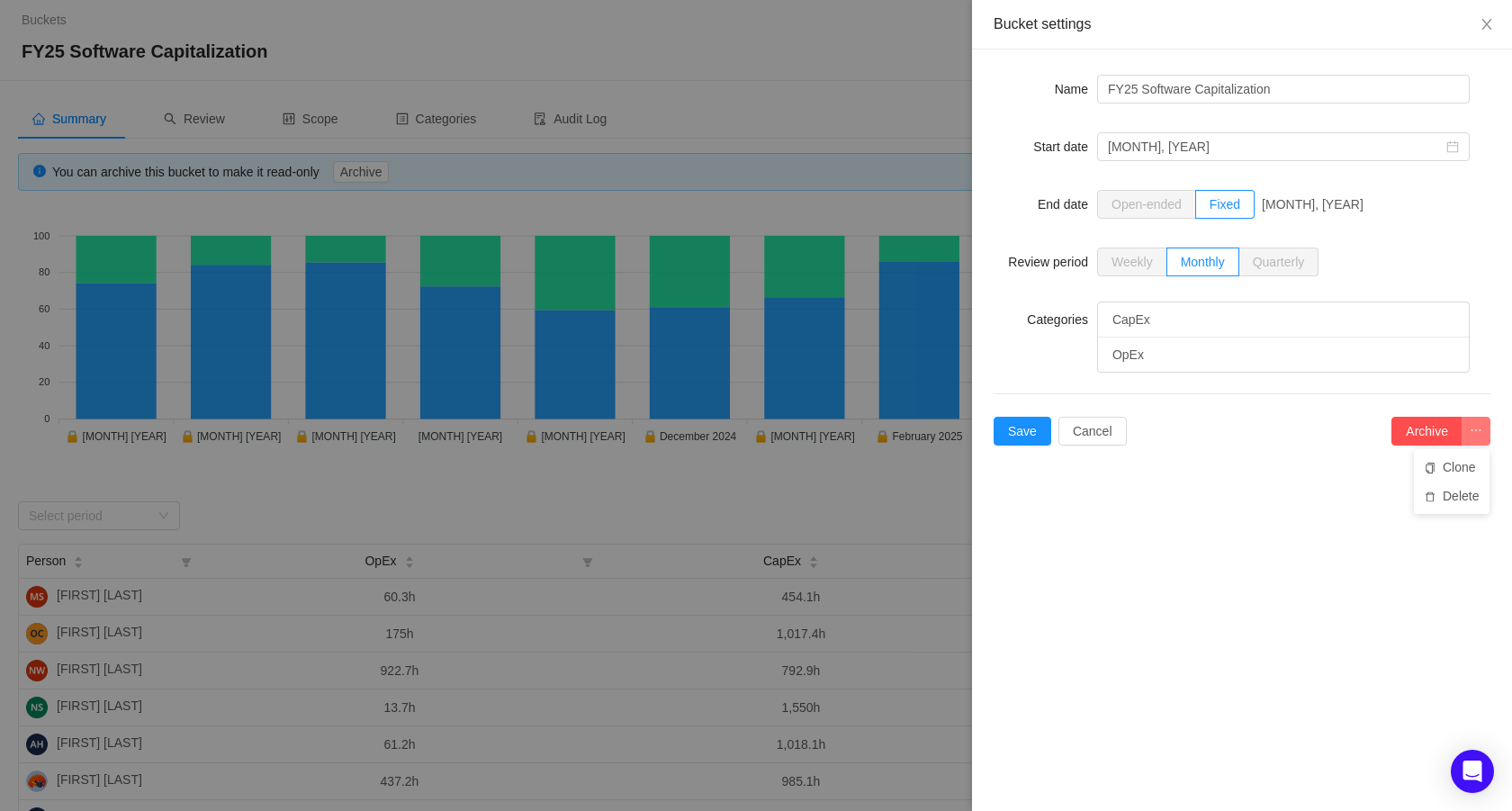 click at bounding box center [1476, 431] 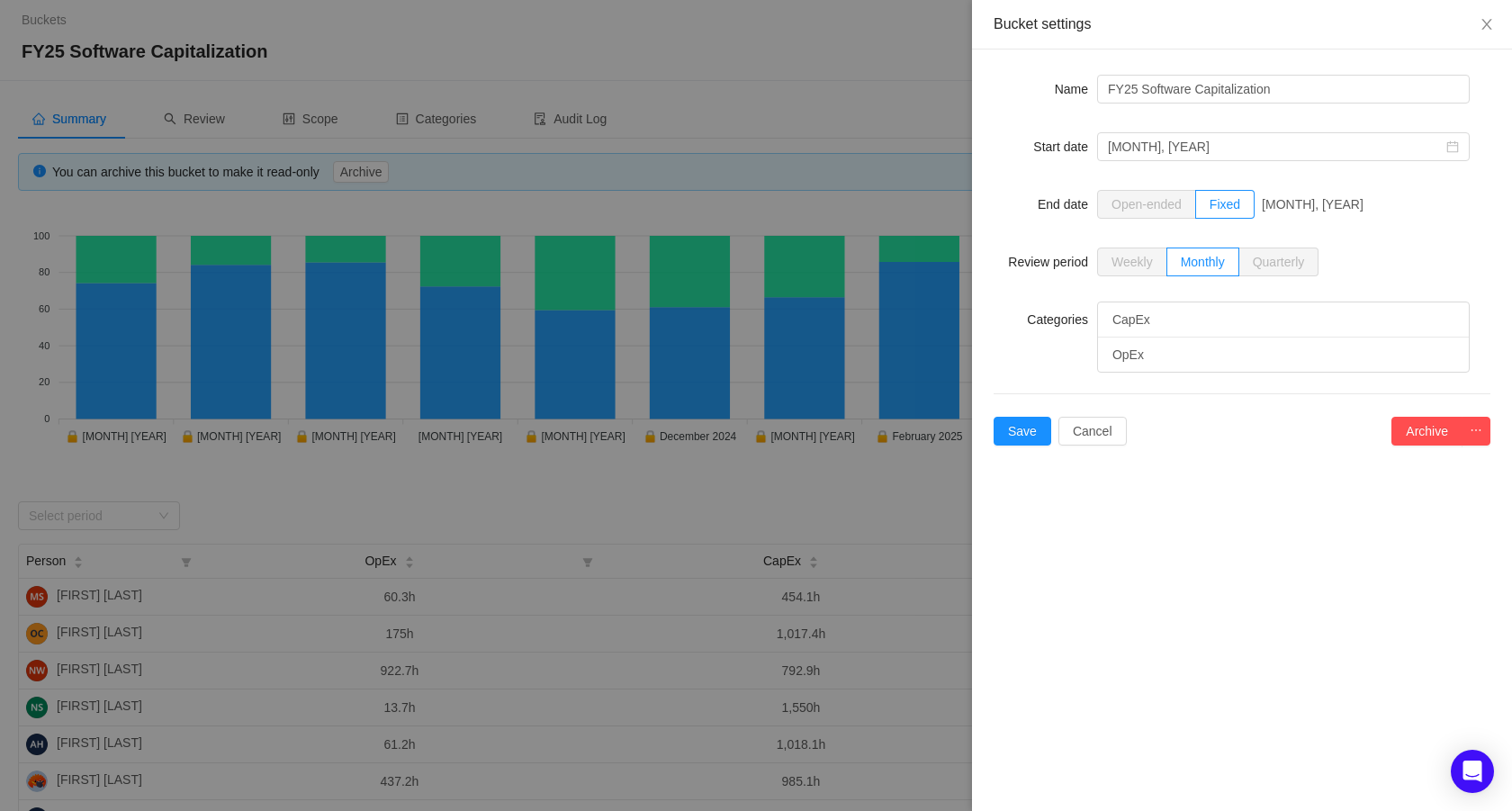 click at bounding box center [756, 405] 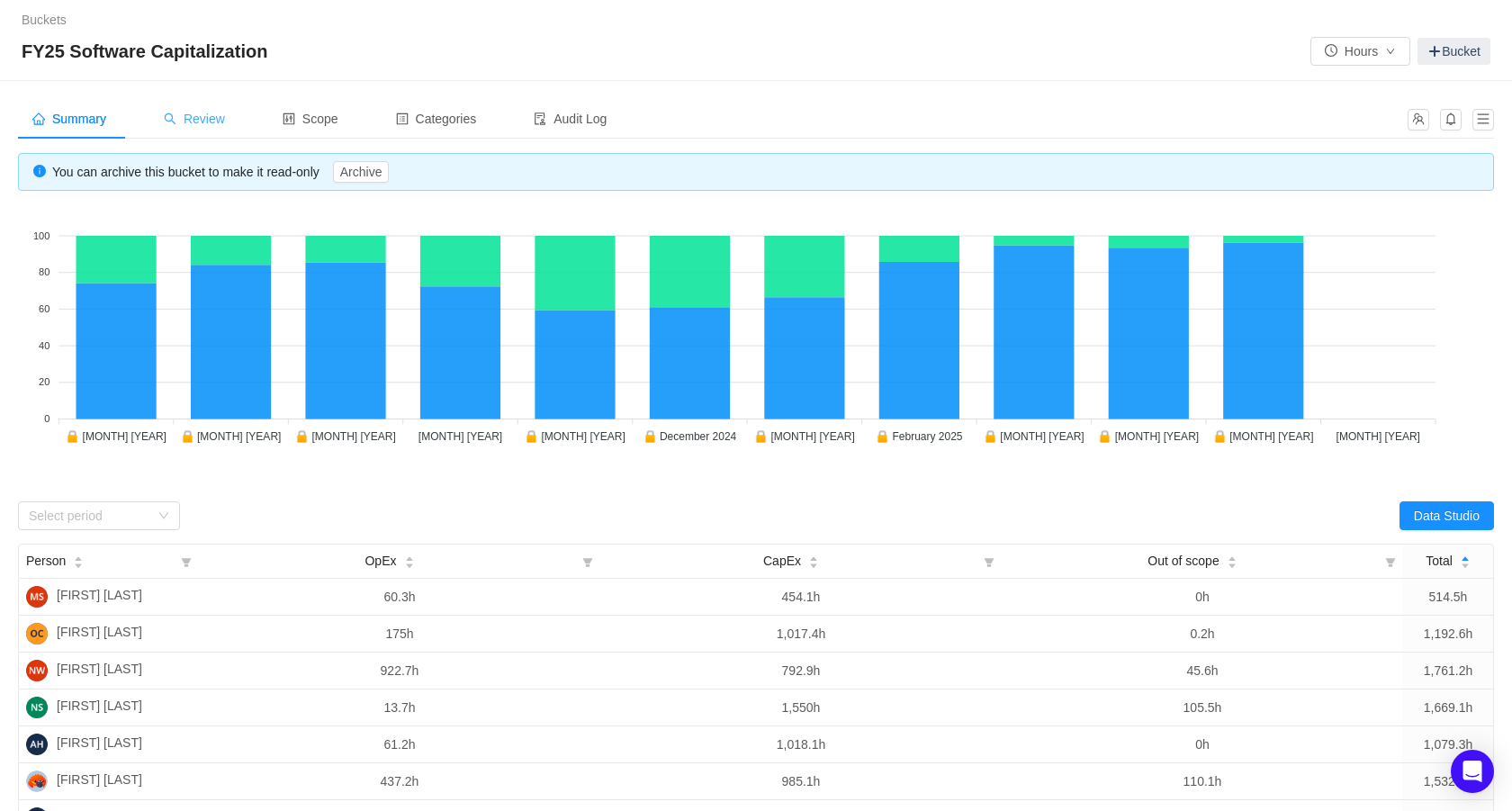 click on "Review" at bounding box center (69, 119) 